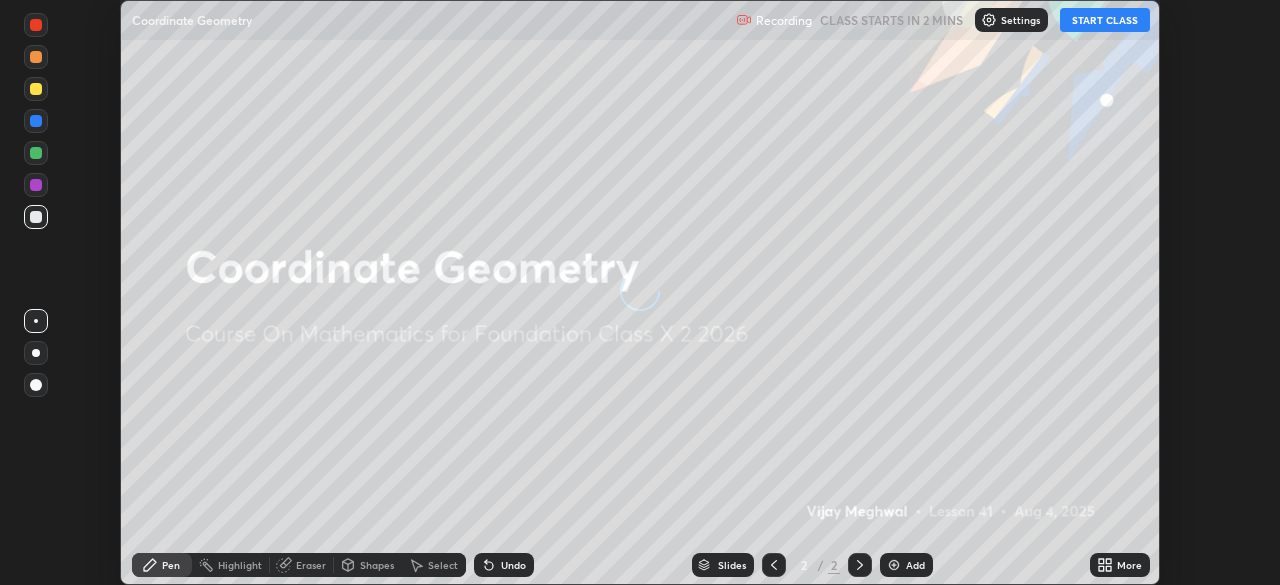 scroll, scrollTop: 0, scrollLeft: 0, axis: both 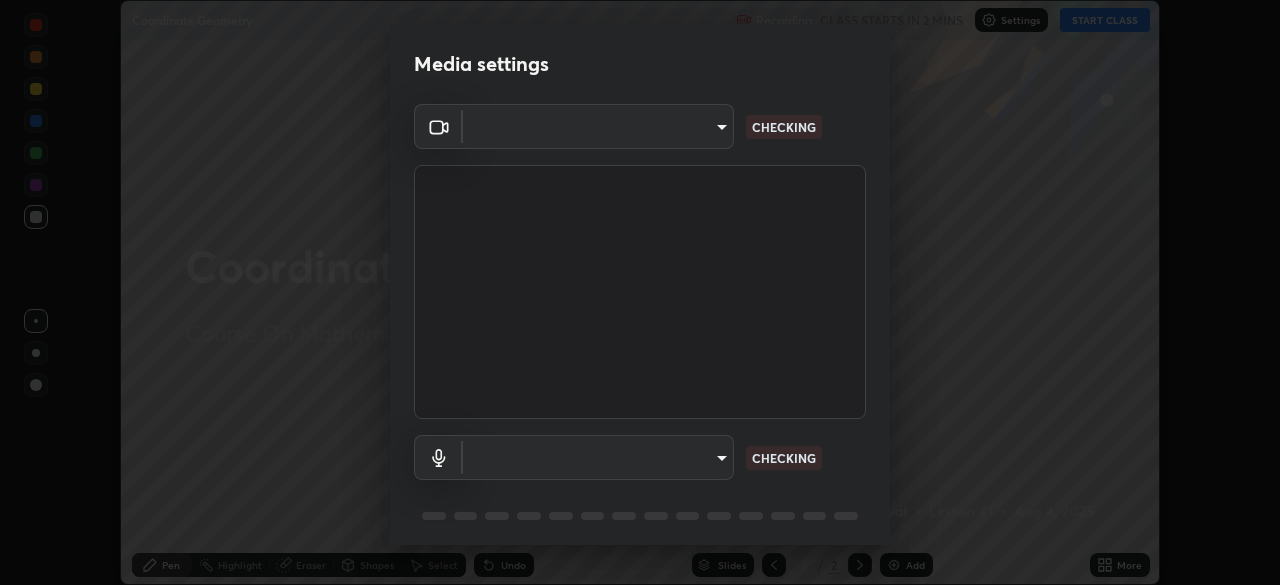 type on "7ffe746ce8ca42343a89eba51defe17308df5f7c8fbb39045481897f6e7d0854" 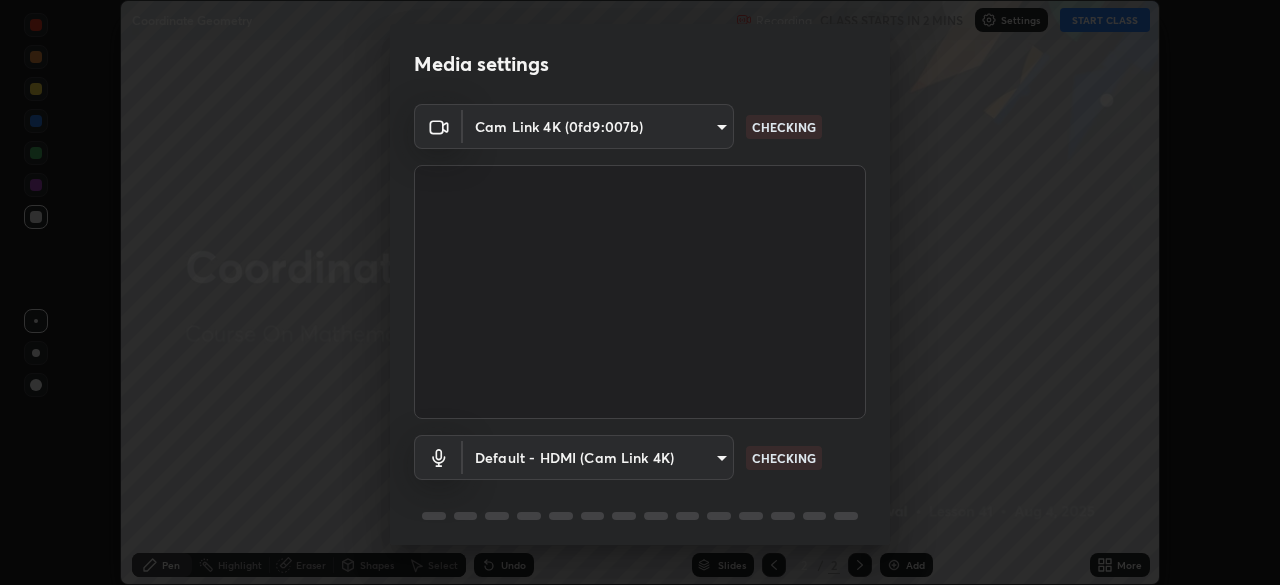 click on "Erase all Coordinate Geometry Recording CLASS STARTS IN 2 MINS Settings START CLASS Setting up your live class Coordinate Geometry • L41 of Course On Mathematics for Foundation Class X 2 2026 [FIRST] [LAST] Pen Highlight Eraser Shapes Select Undo Slides 2 / 2 Add More No doubts shared Encourage your learners to ask a doubt for better clarity Report an issue Reason for reporting Buffering Chat not working Audio - Video sync issue Educator video quality low ​ Attach an image Report Media settings Cam Link 4K (0fd9:007b) 7ffe746ce8ca42343a89eba51defe17308df5f7c8fbb39045481897f6e7d0854 CHECKING Default - HDMI (Cam Link 4K) default CHECKING 1 / 5 Next" at bounding box center (640, 292) 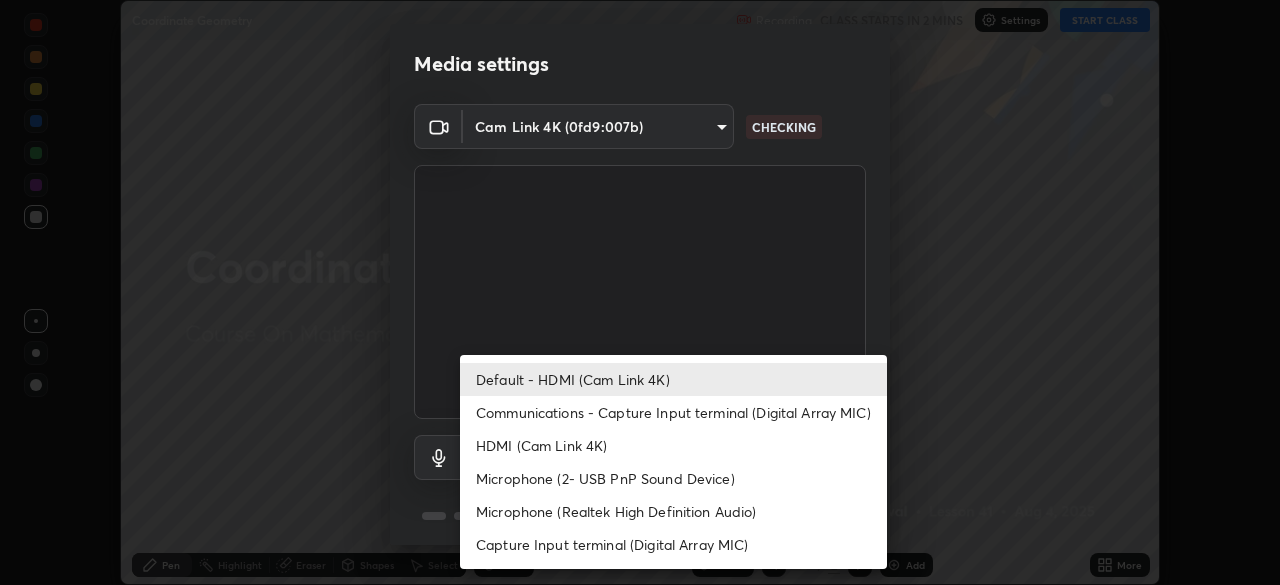 click on "Communications - Capture Input terminal (Digital Array MIC)" at bounding box center [673, 412] 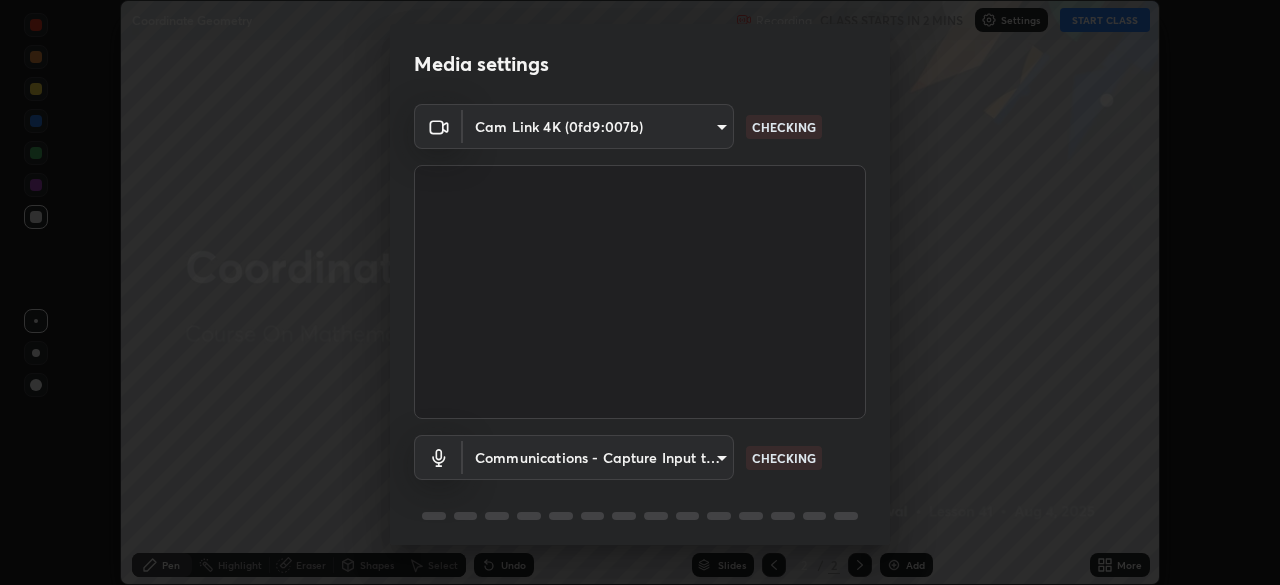 scroll, scrollTop: 71, scrollLeft: 0, axis: vertical 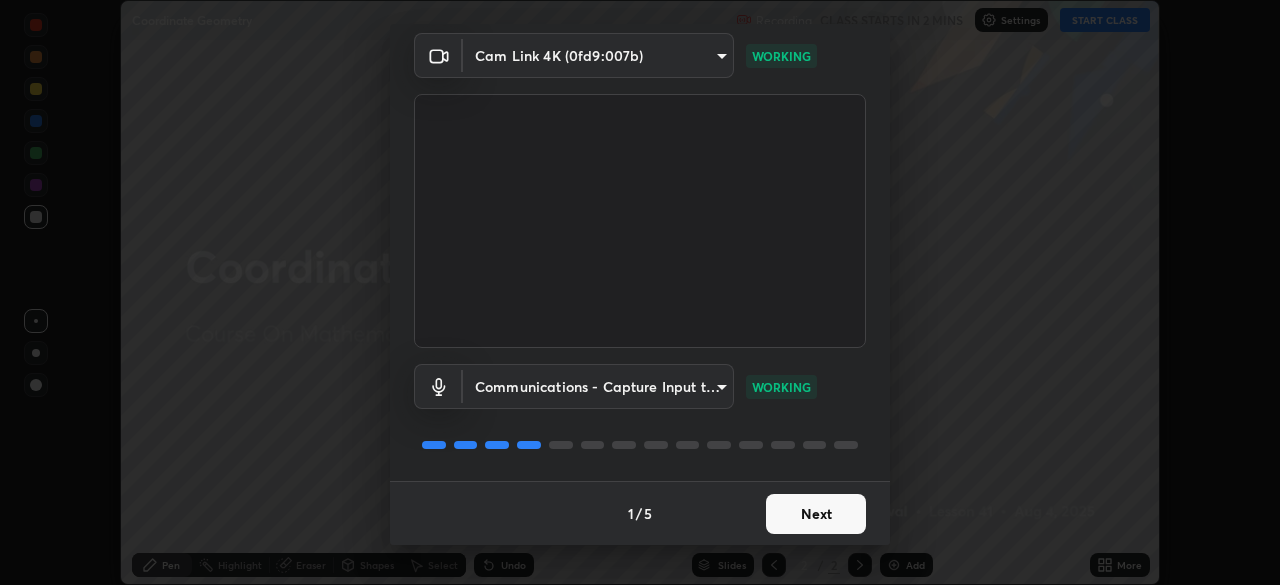 click on "Next" at bounding box center (816, 514) 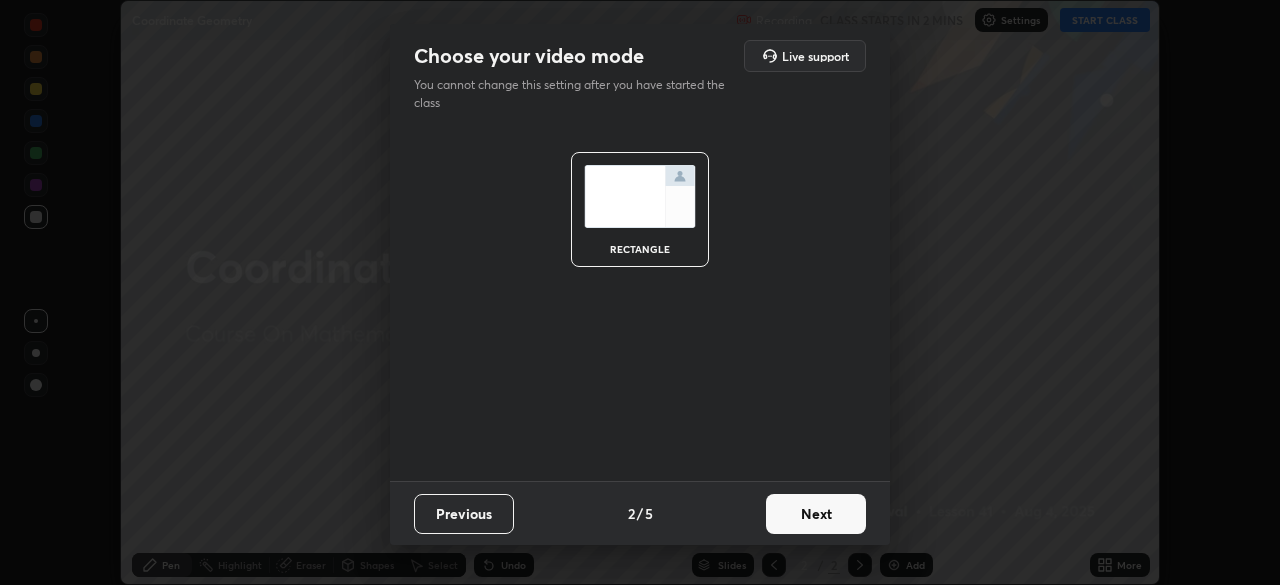 scroll, scrollTop: 0, scrollLeft: 0, axis: both 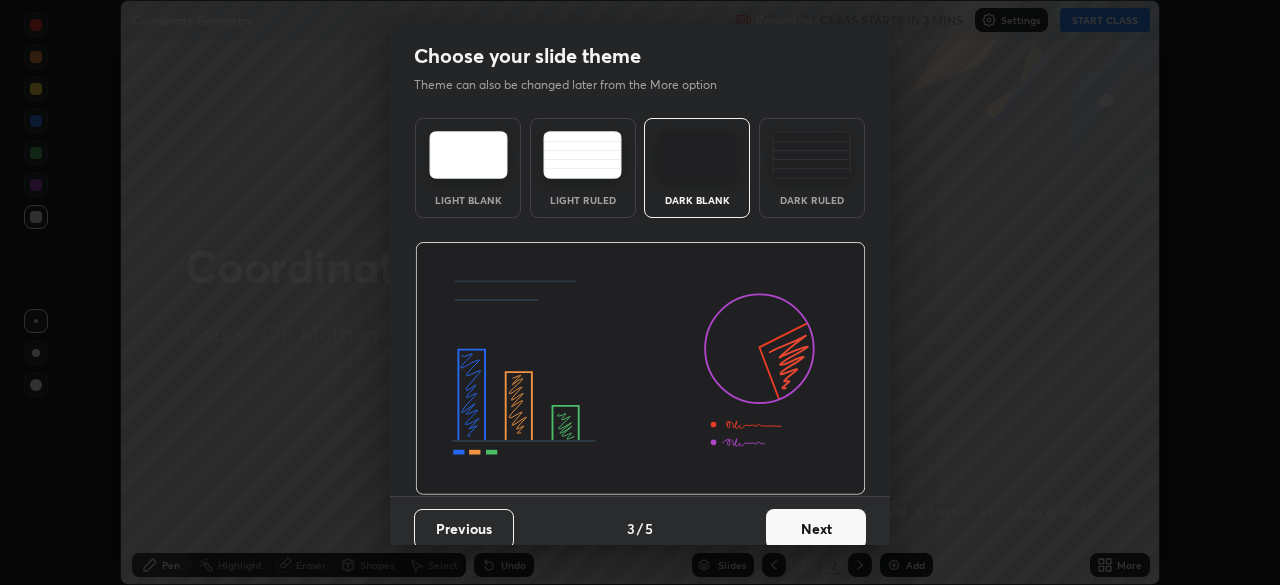 click on "Next" at bounding box center (816, 529) 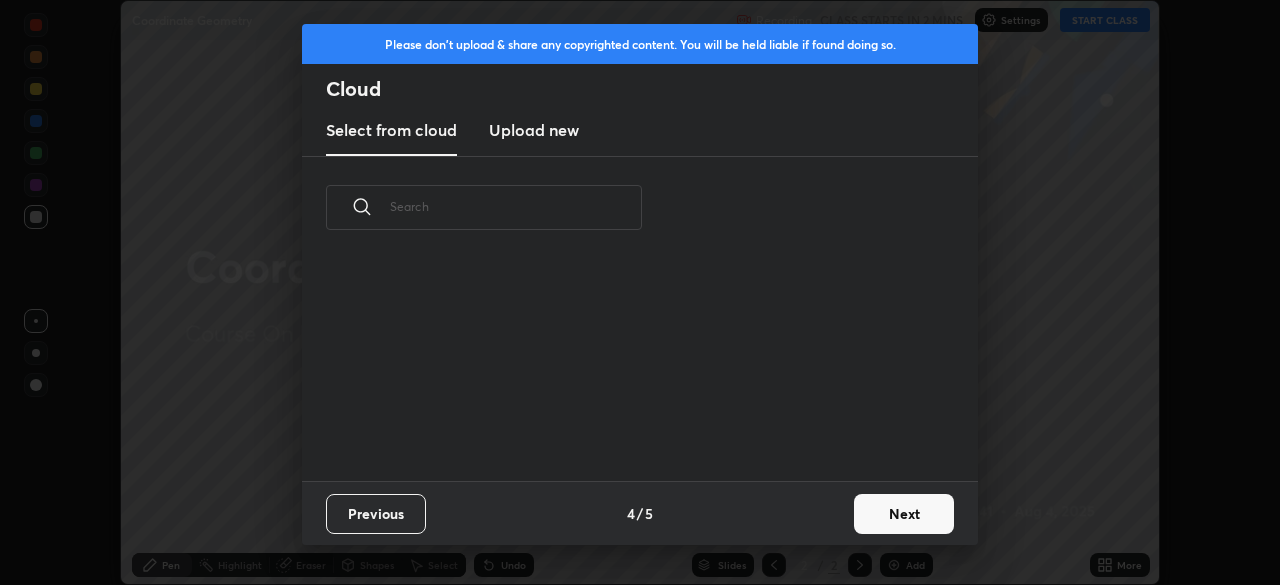 click on "Next" at bounding box center (904, 514) 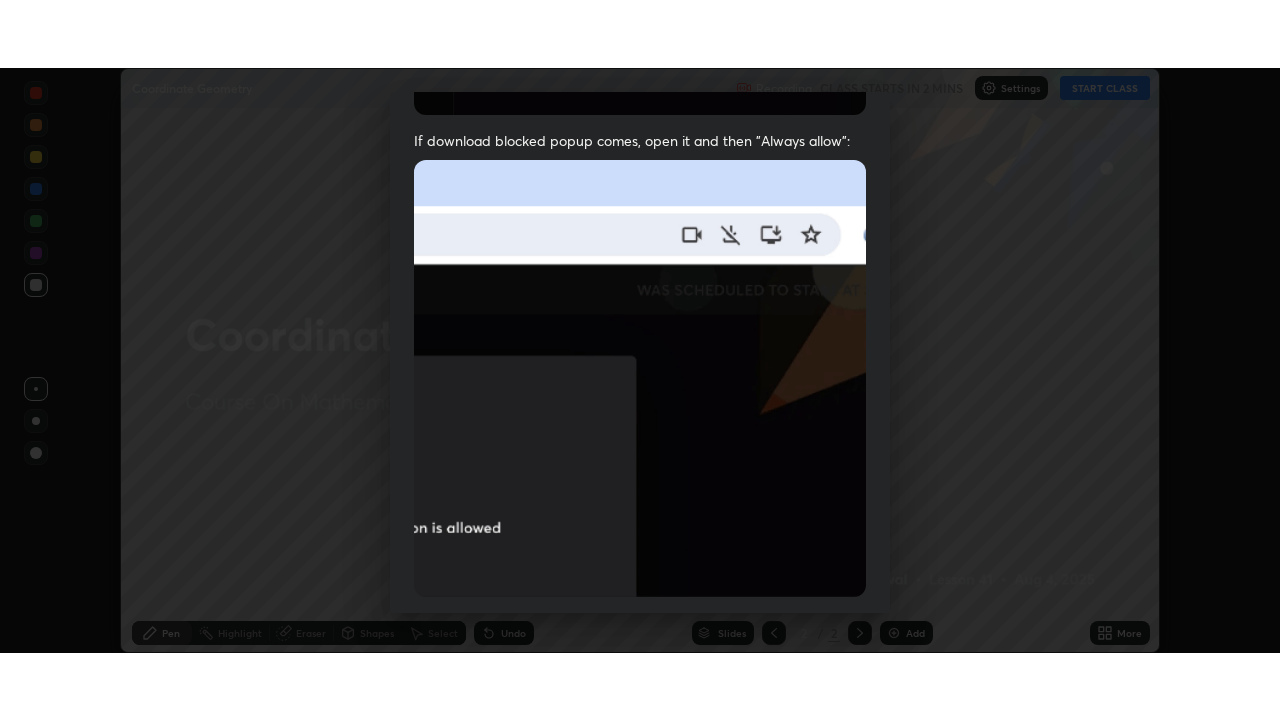 scroll, scrollTop: 479, scrollLeft: 0, axis: vertical 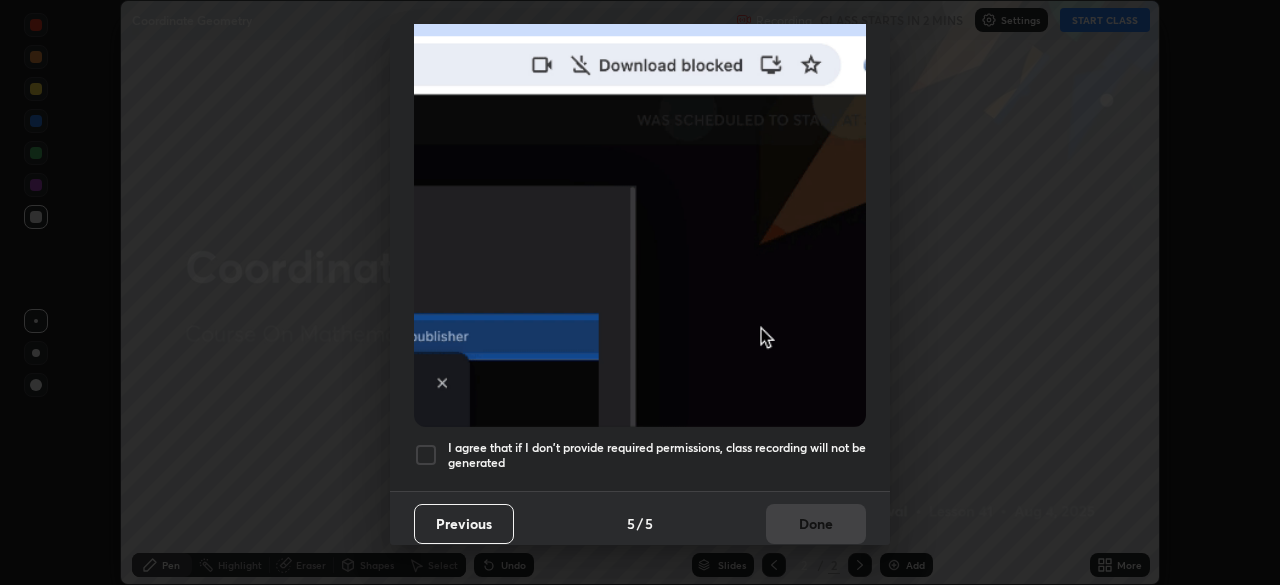 click at bounding box center [426, 455] 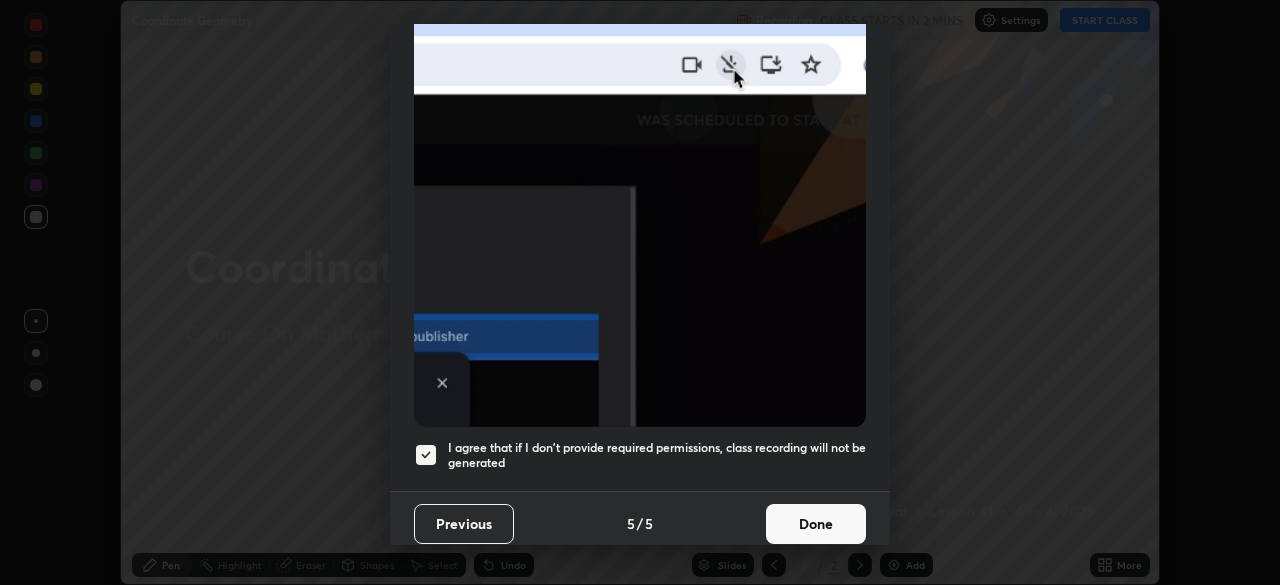 click on "Done" at bounding box center [816, 524] 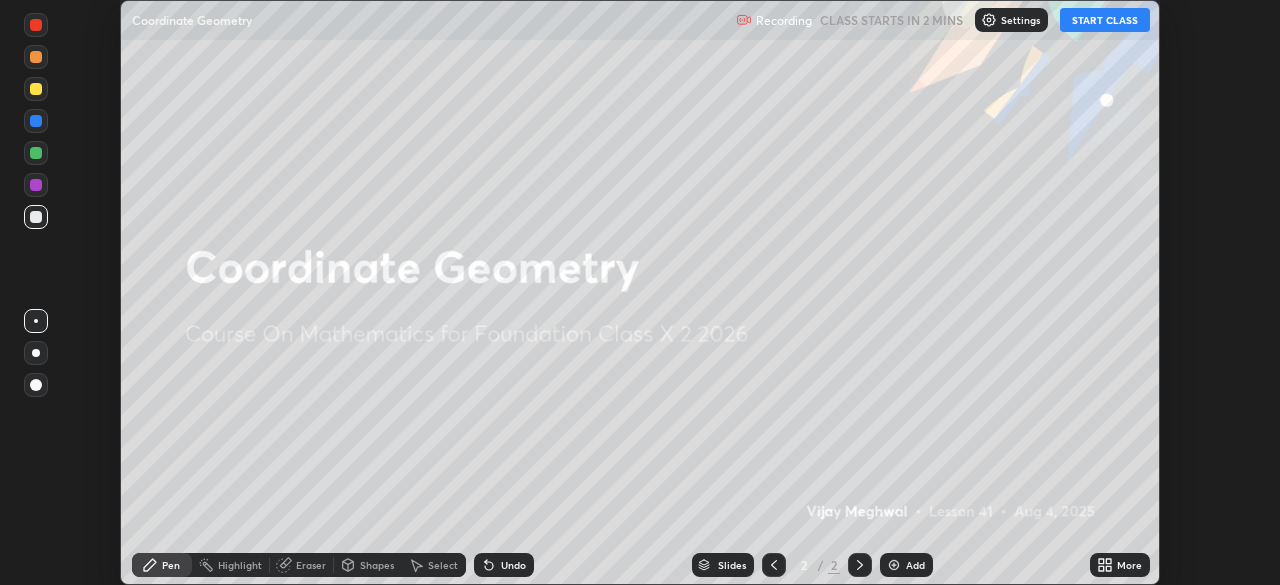 click on "START CLASS" at bounding box center [1105, 20] 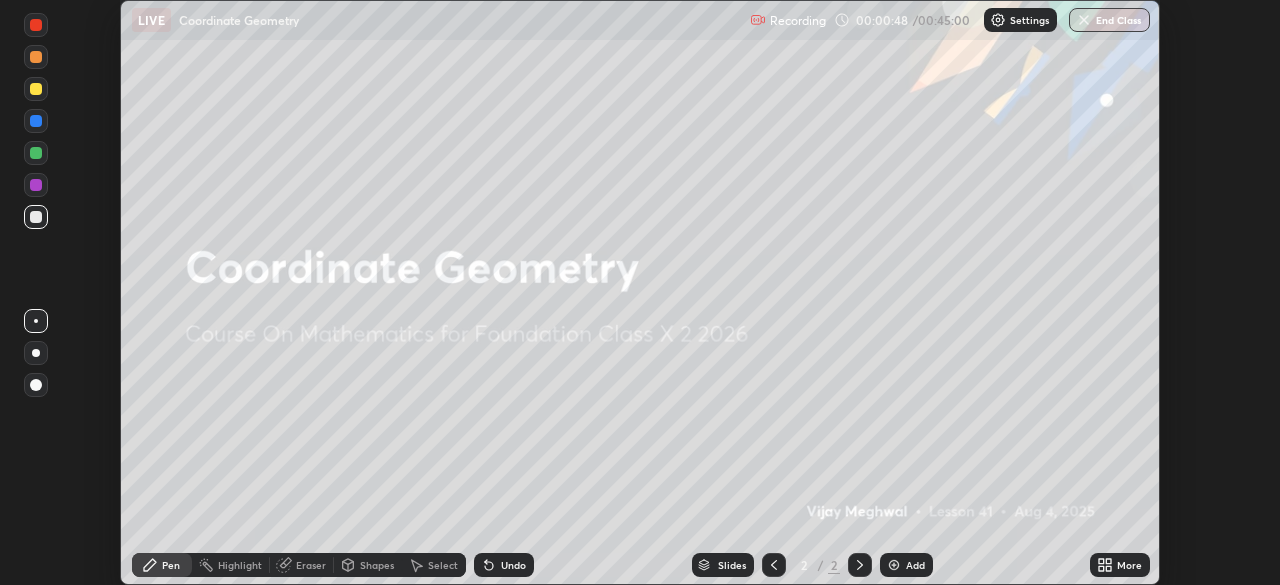 click on "More" at bounding box center [1120, 565] 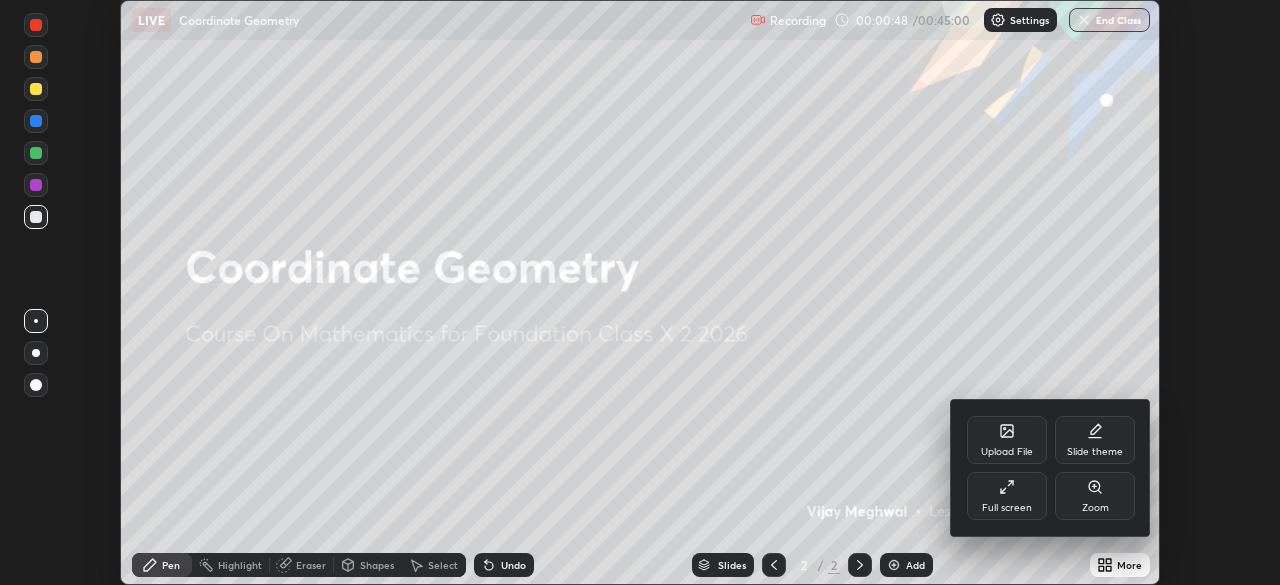 click on "Zoom" at bounding box center [1095, 496] 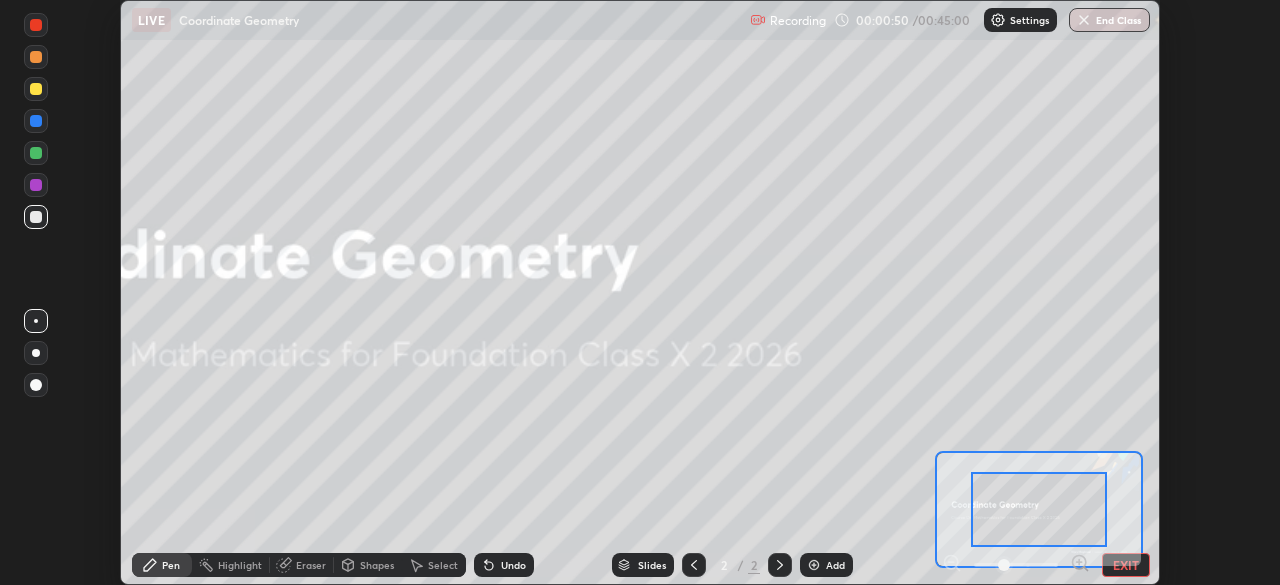 click on "EXIT" at bounding box center [1126, 565] 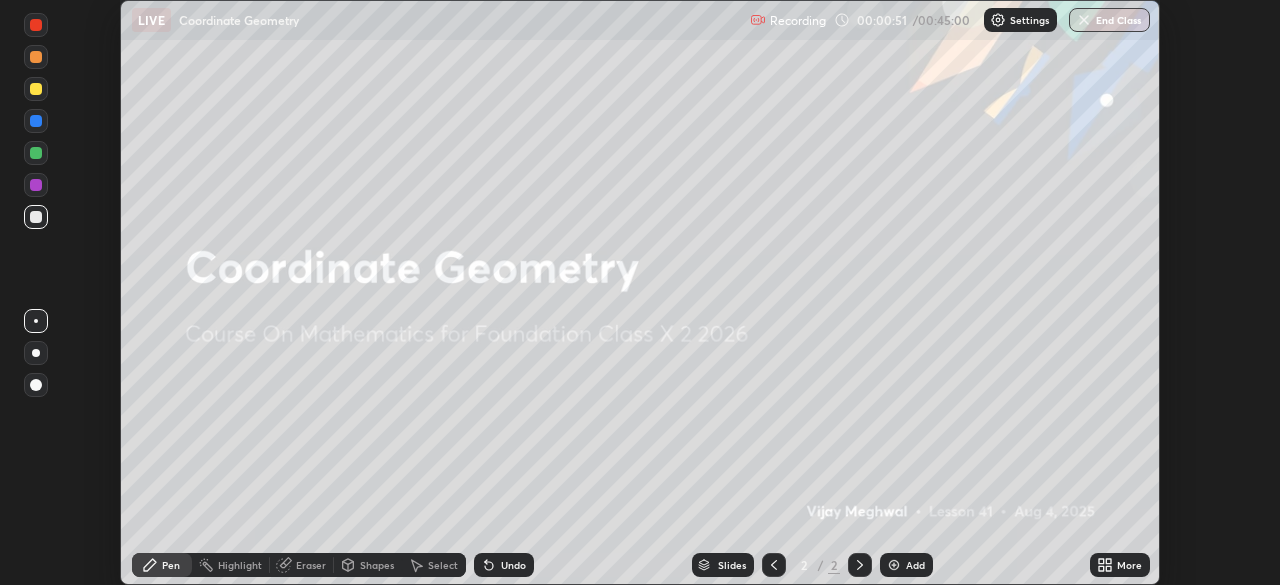 click 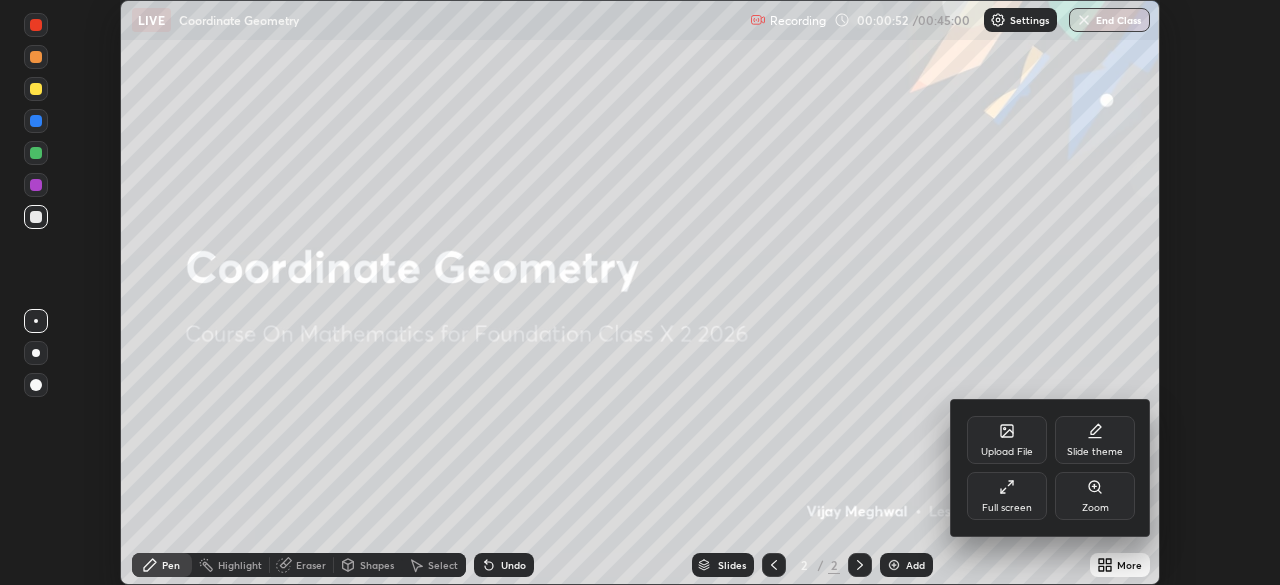 click on "Full screen" at bounding box center [1007, 508] 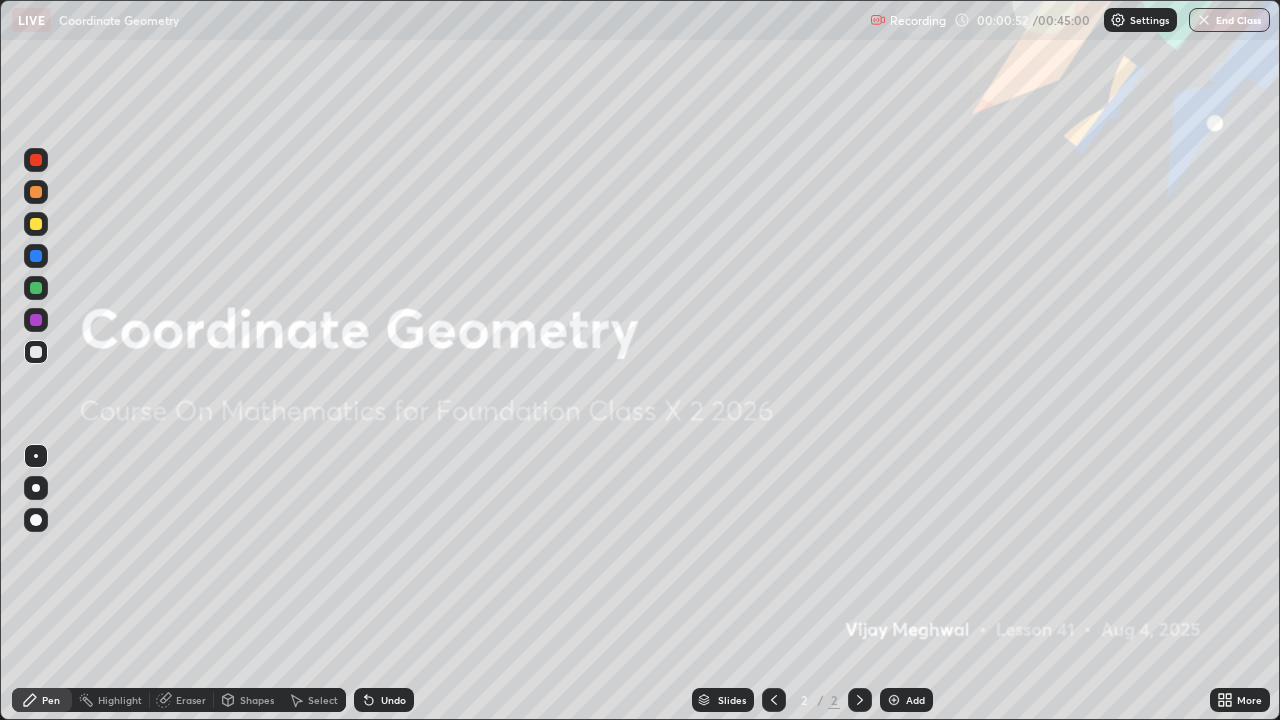 scroll, scrollTop: 99280, scrollLeft: 98720, axis: both 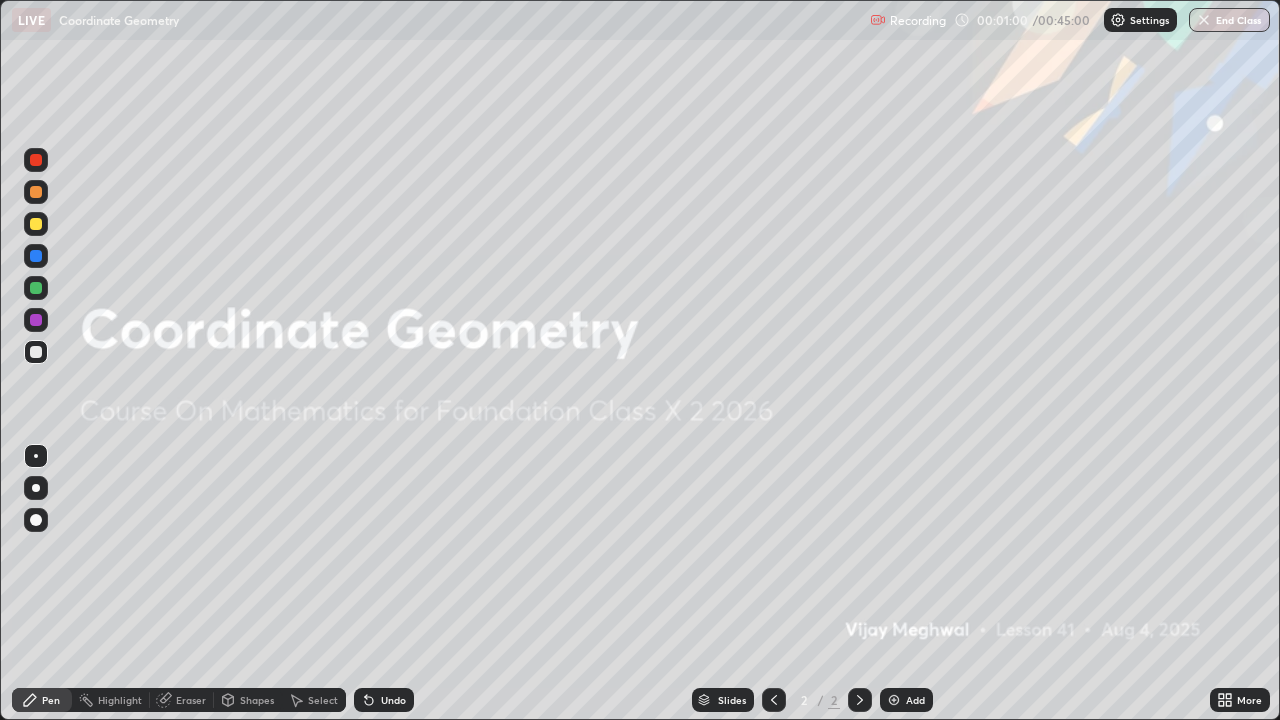 click on "Add" at bounding box center (906, 700) 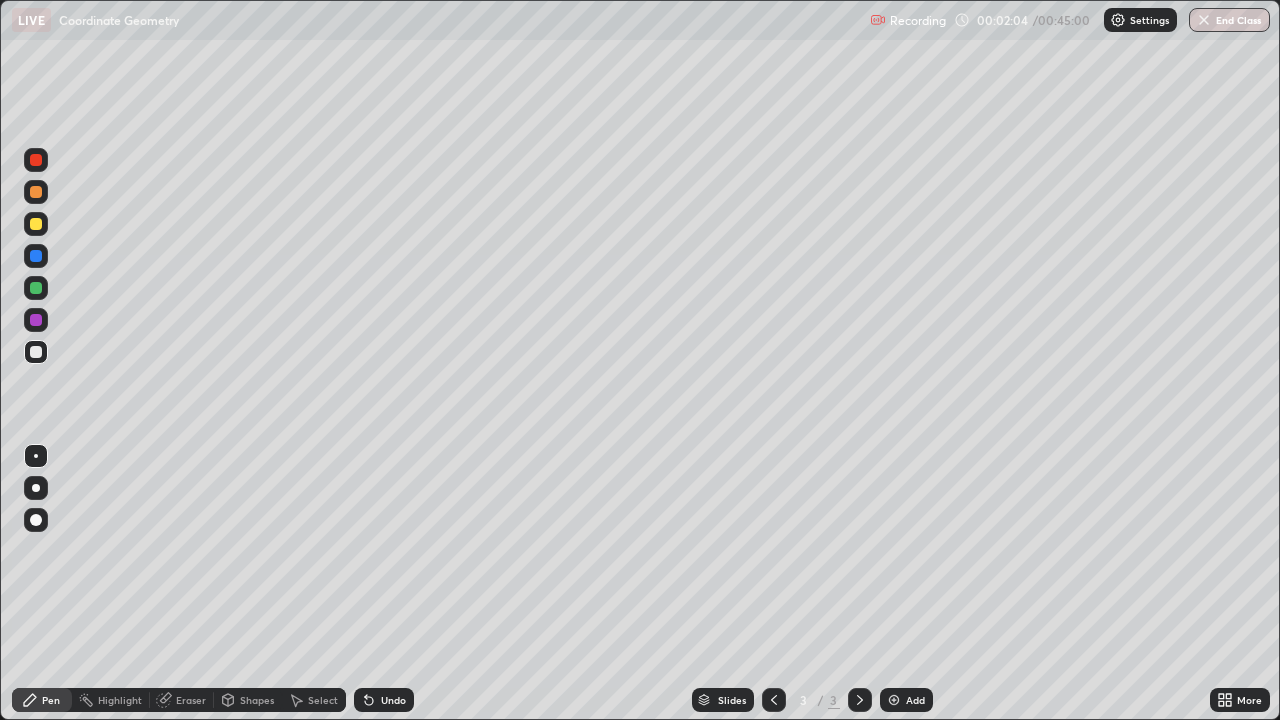 click at bounding box center (36, 224) 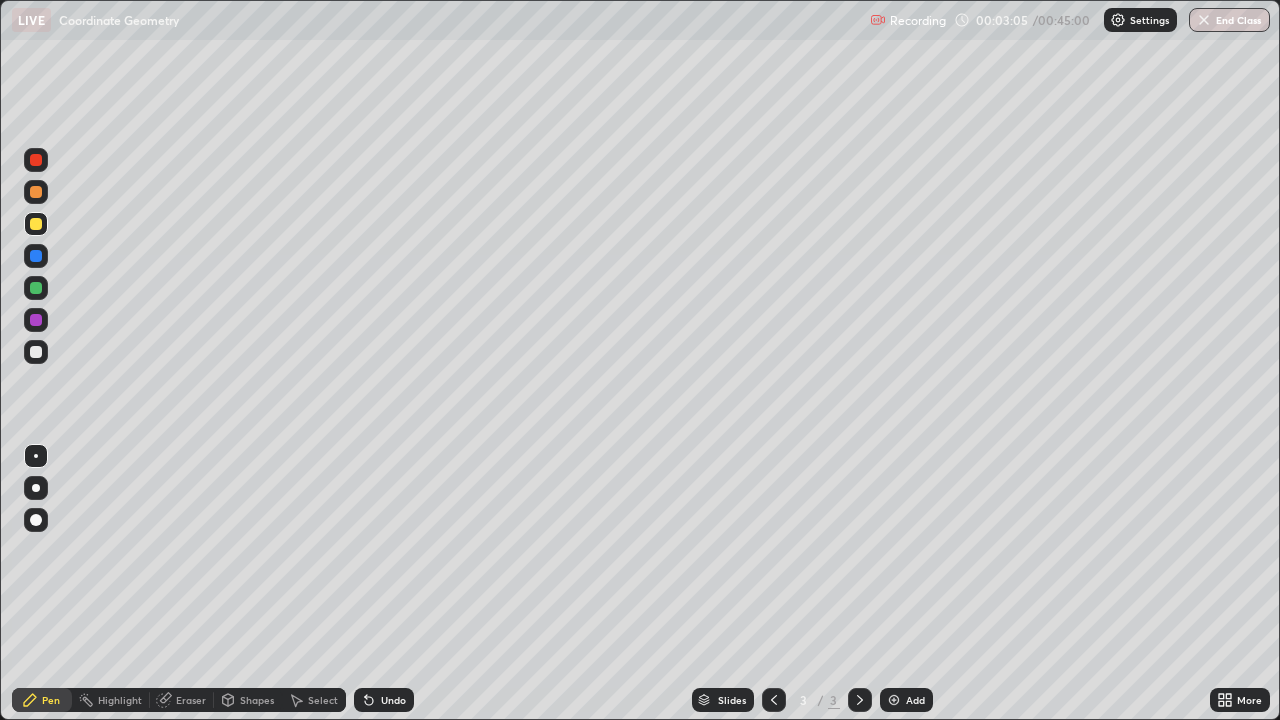 click at bounding box center (36, 352) 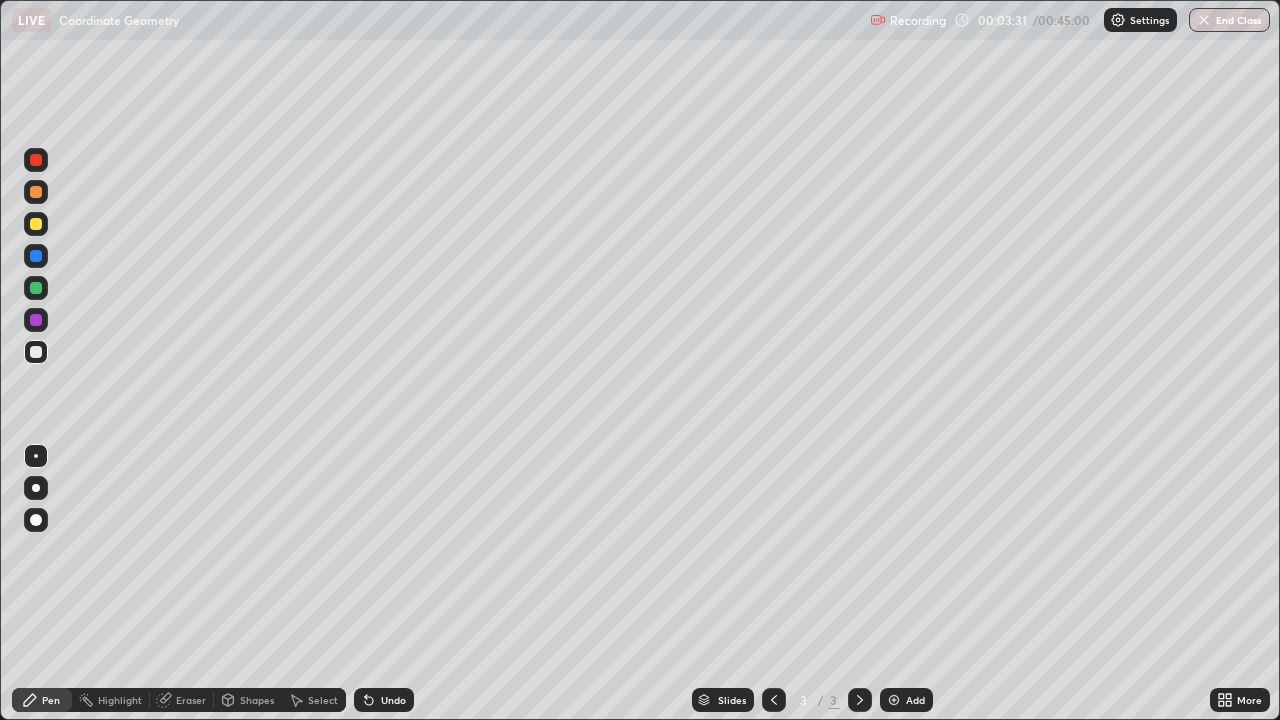 click on "Undo" at bounding box center (393, 700) 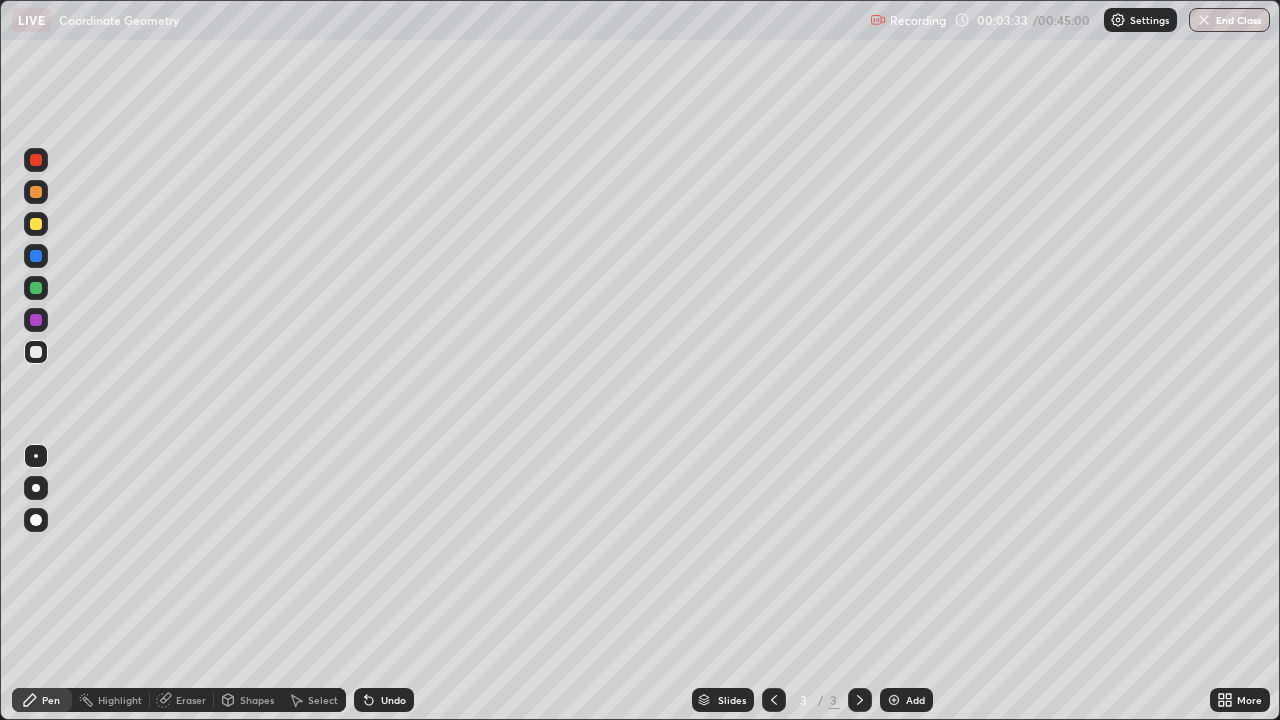 click on "Eraser" at bounding box center [191, 700] 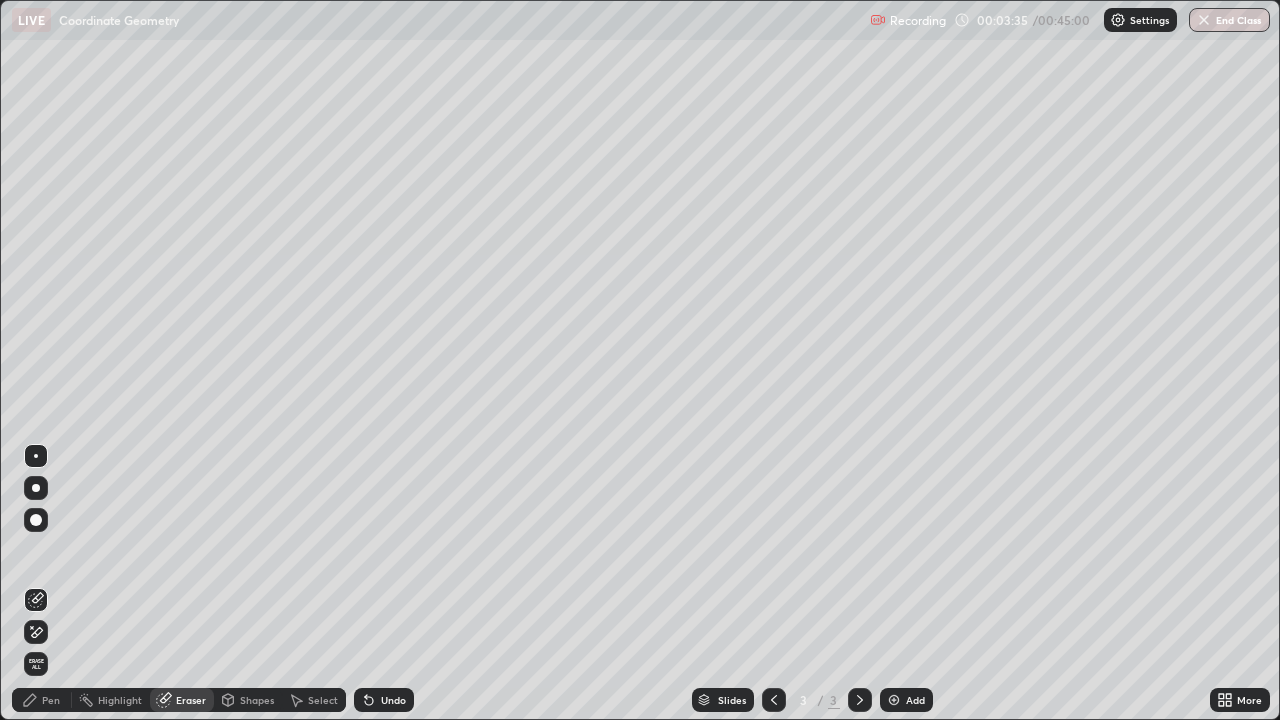 click on "Pen" at bounding box center [42, 700] 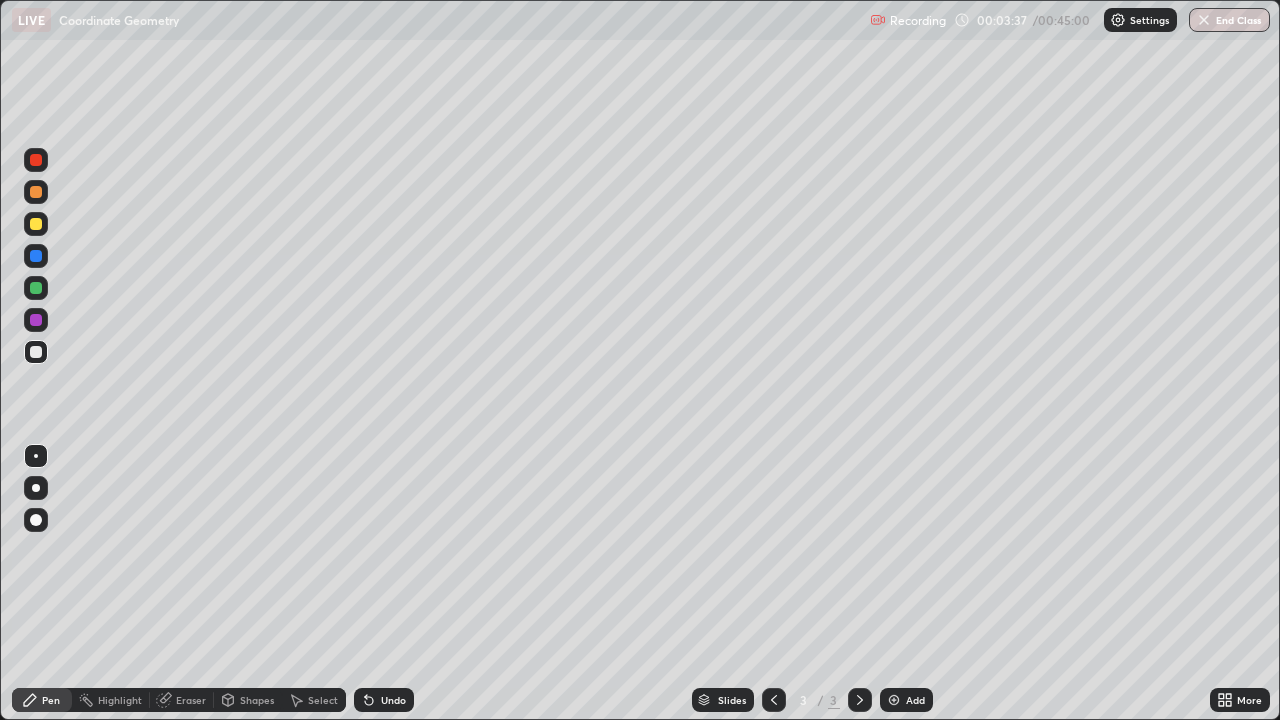 click on "Eraser" at bounding box center [182, 700] 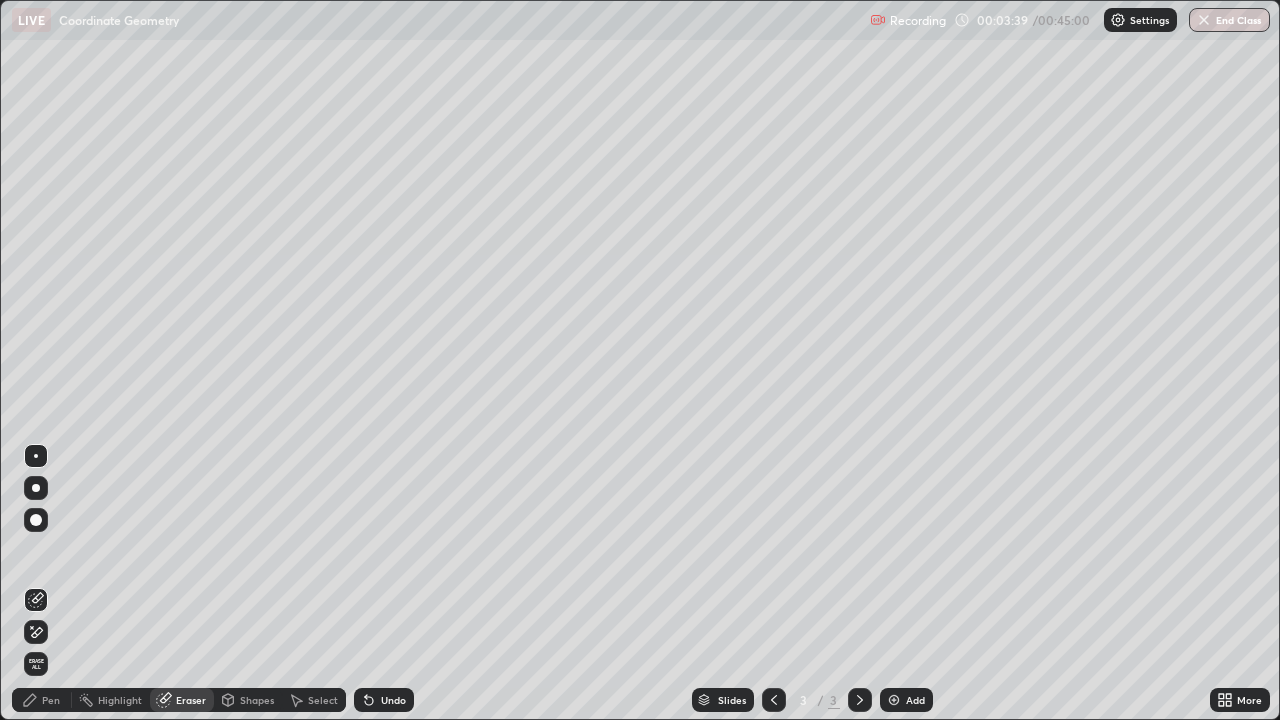 click on "Pen" at bounding box center (42, 700) 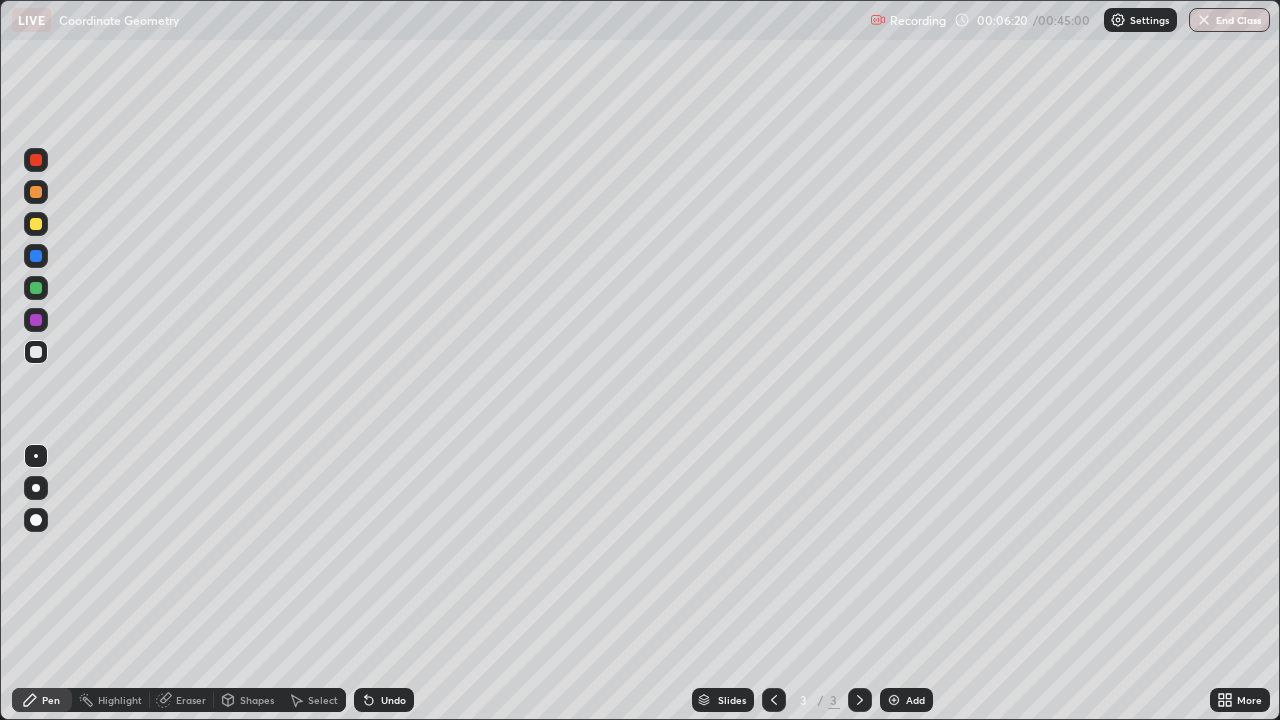click on "Add" at bounding box center [906, 700] 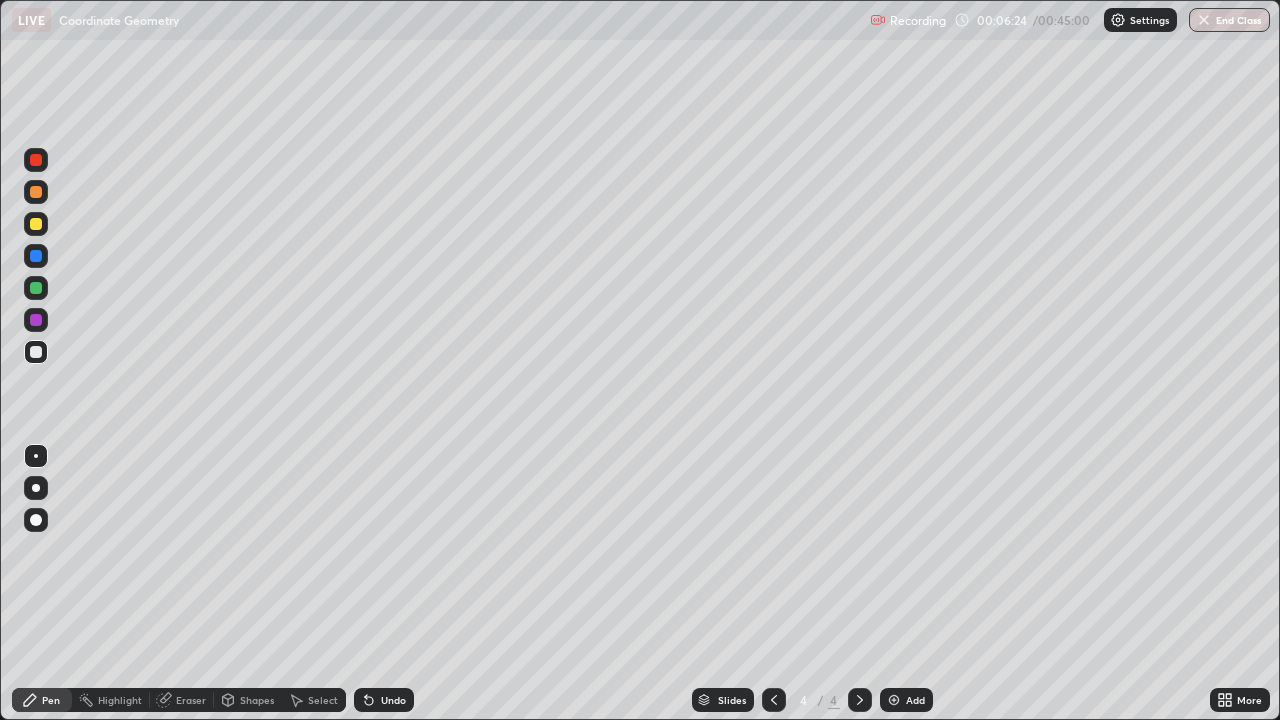 click at bounding box center (36, 224) 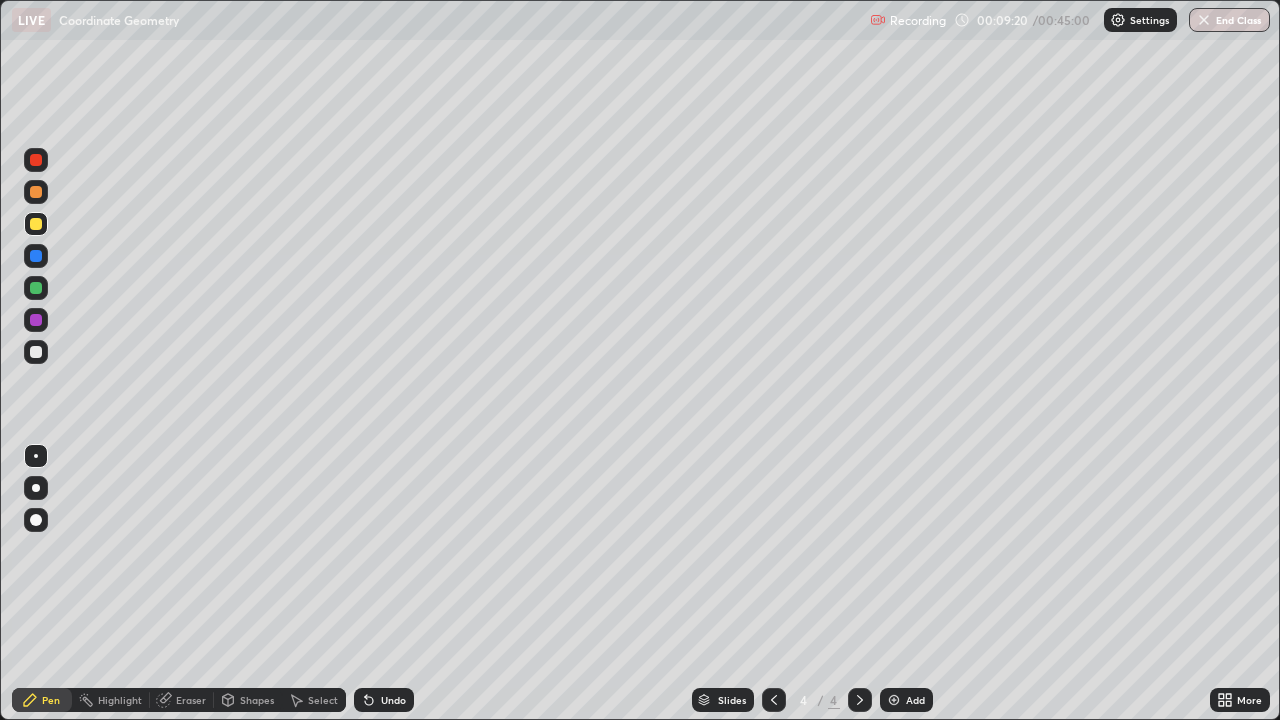 click on "Add" at bounding box center (915, 700) 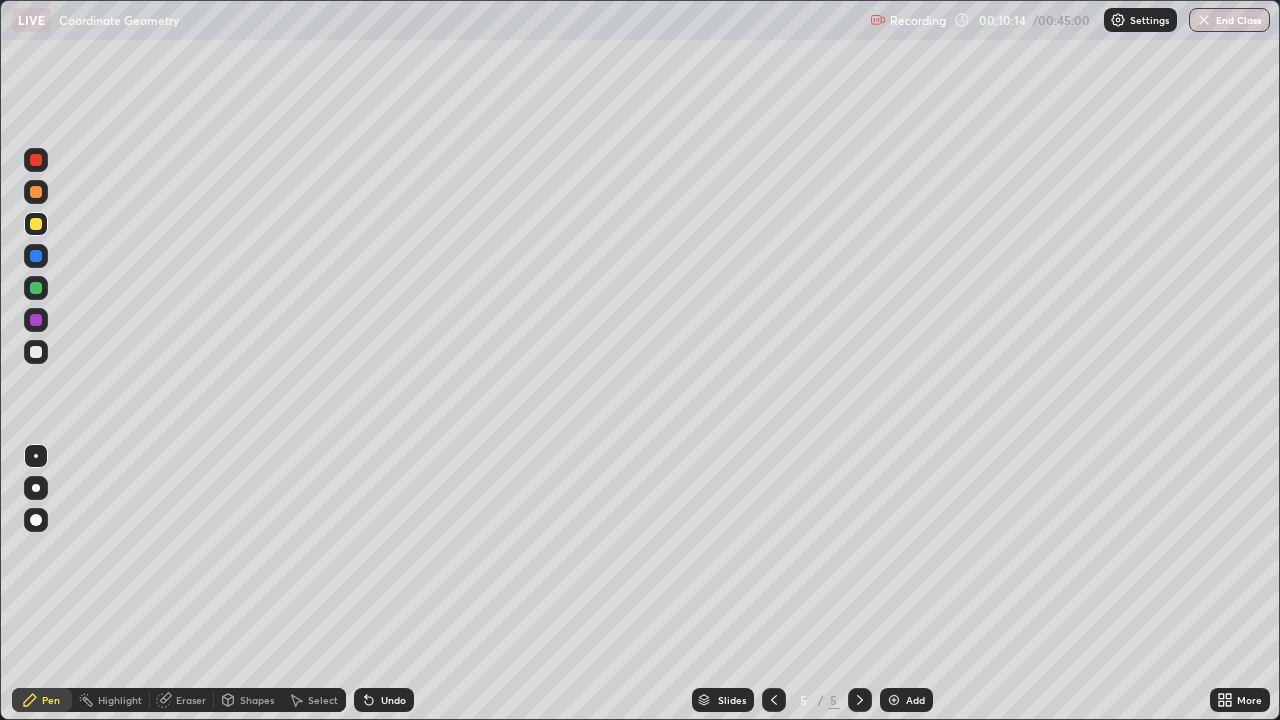 click at bounding box center [36, 352] 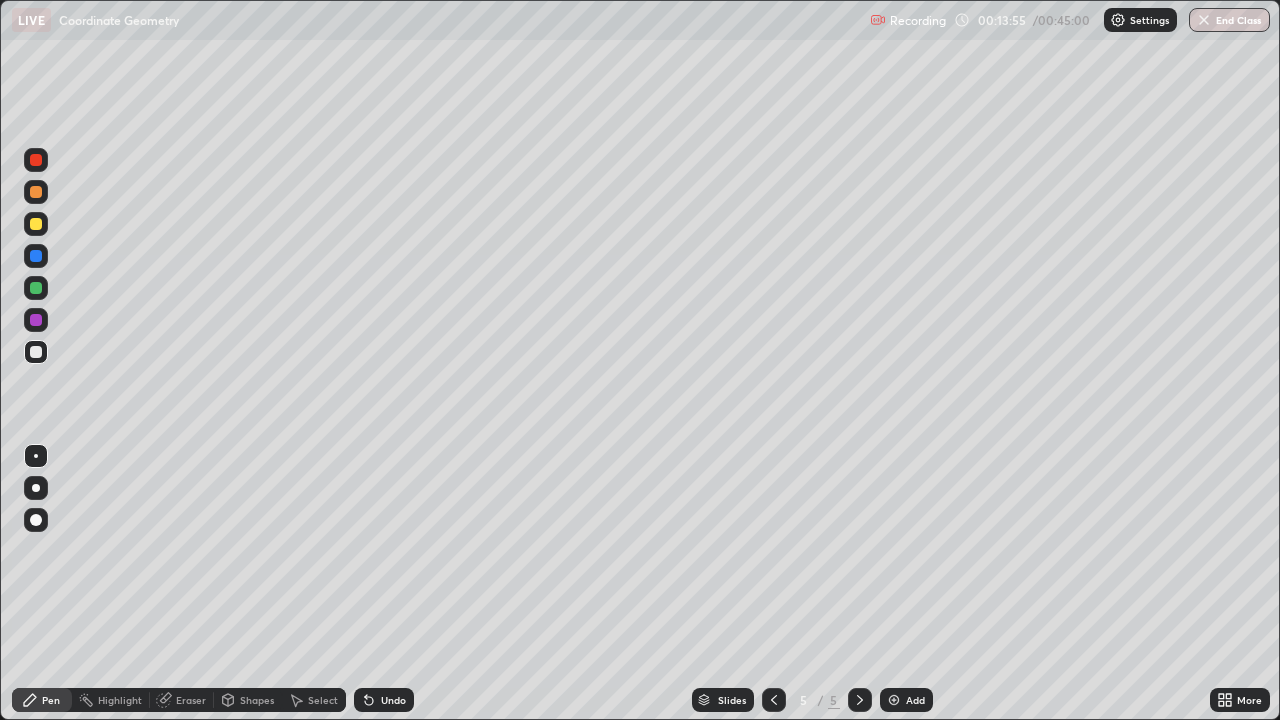 click at bounding box center [36, 288] 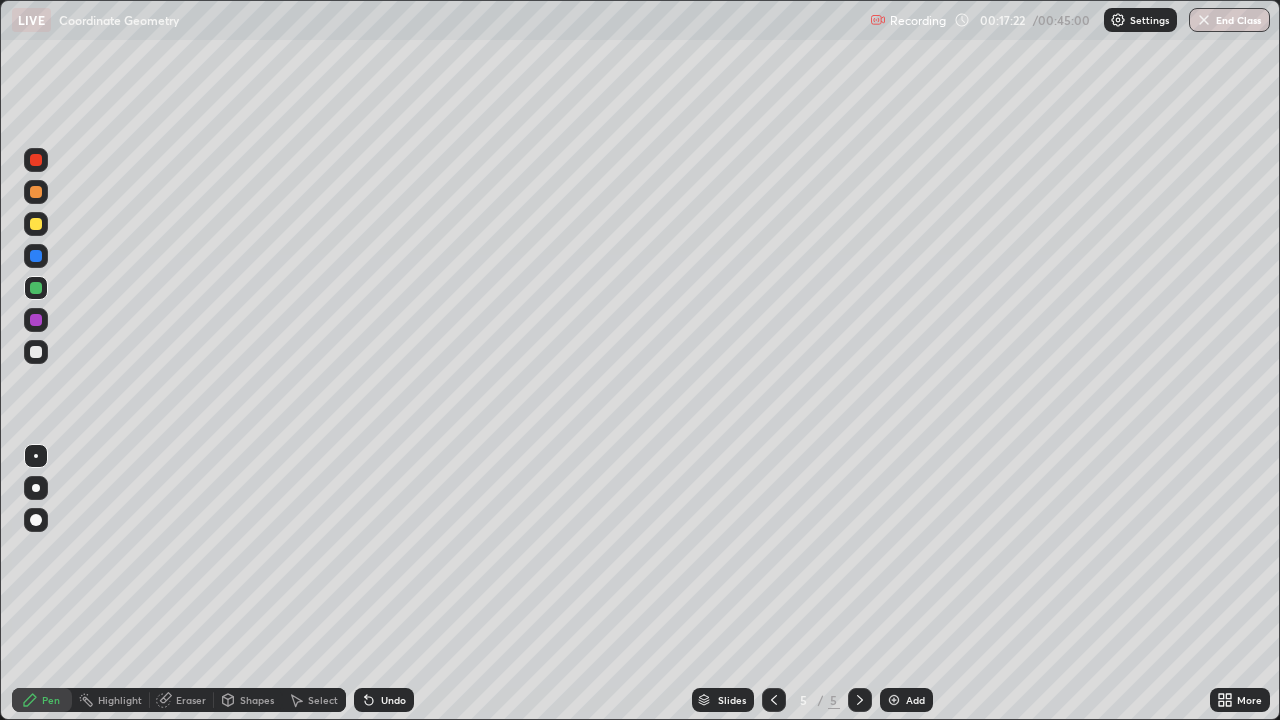 click on "Add" at bounding box center [915, 700] 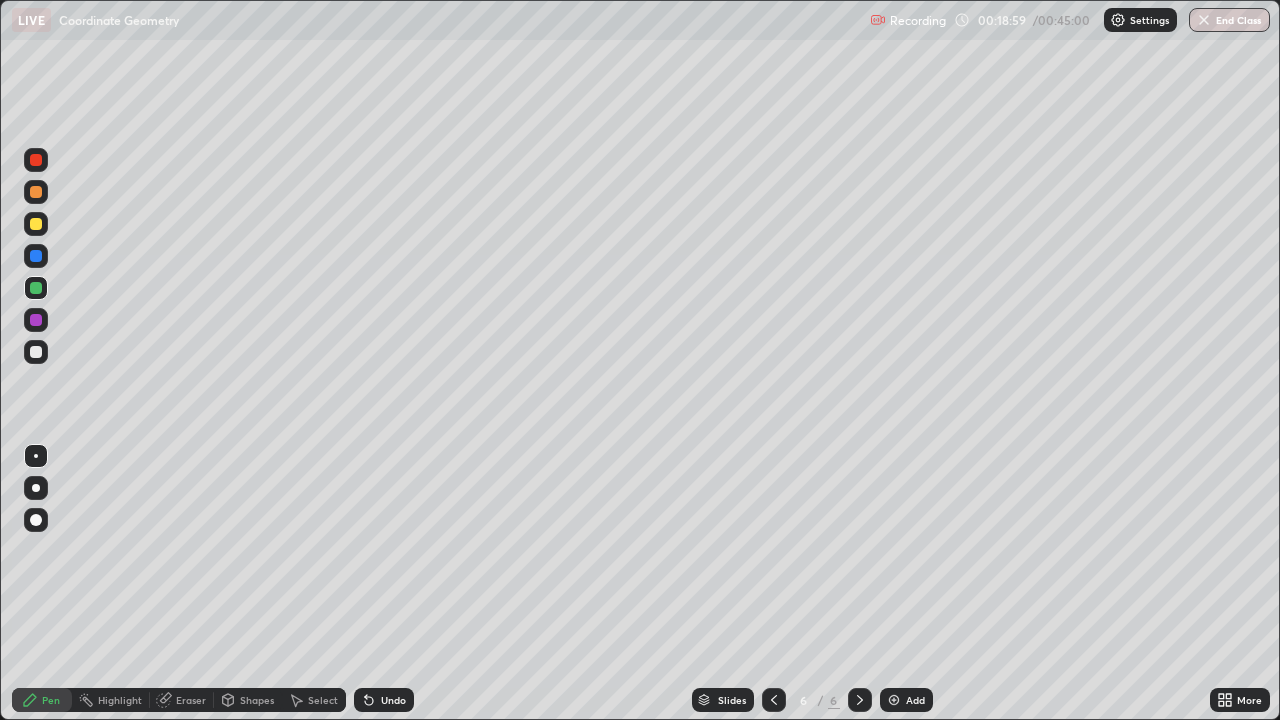 click at bounding box center [36, 224] 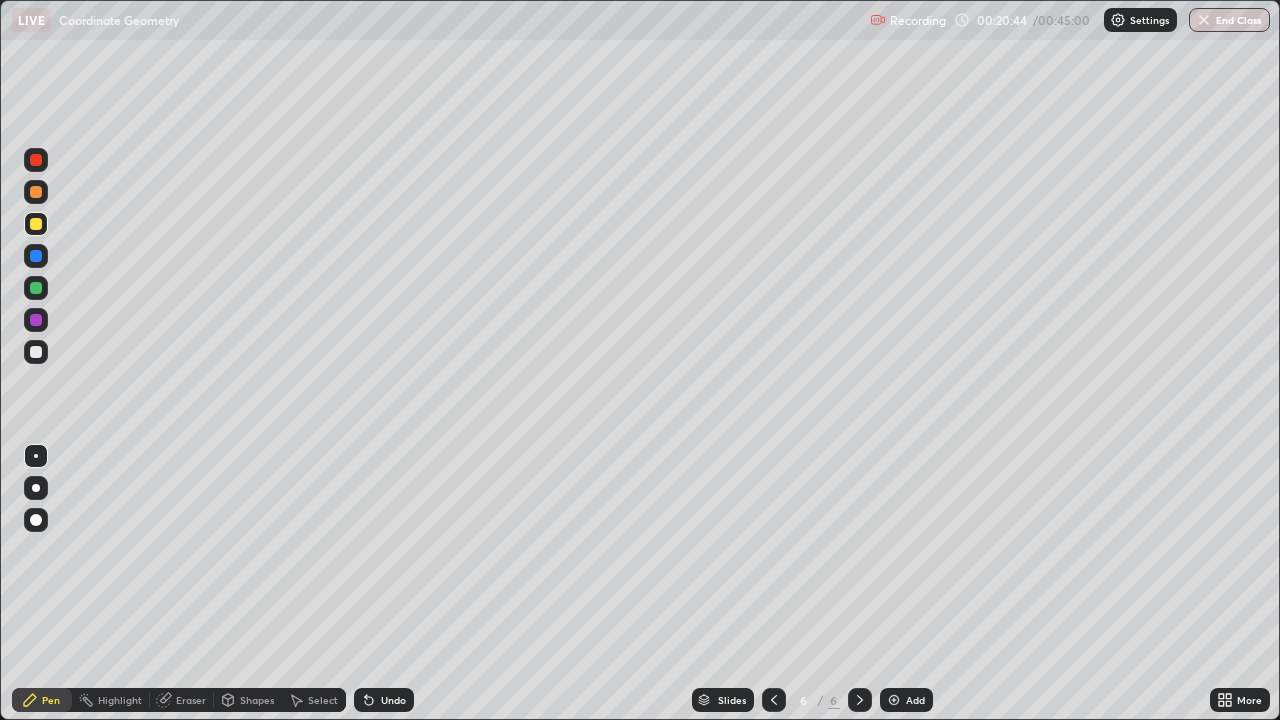 click at bounding box center [36, 352] 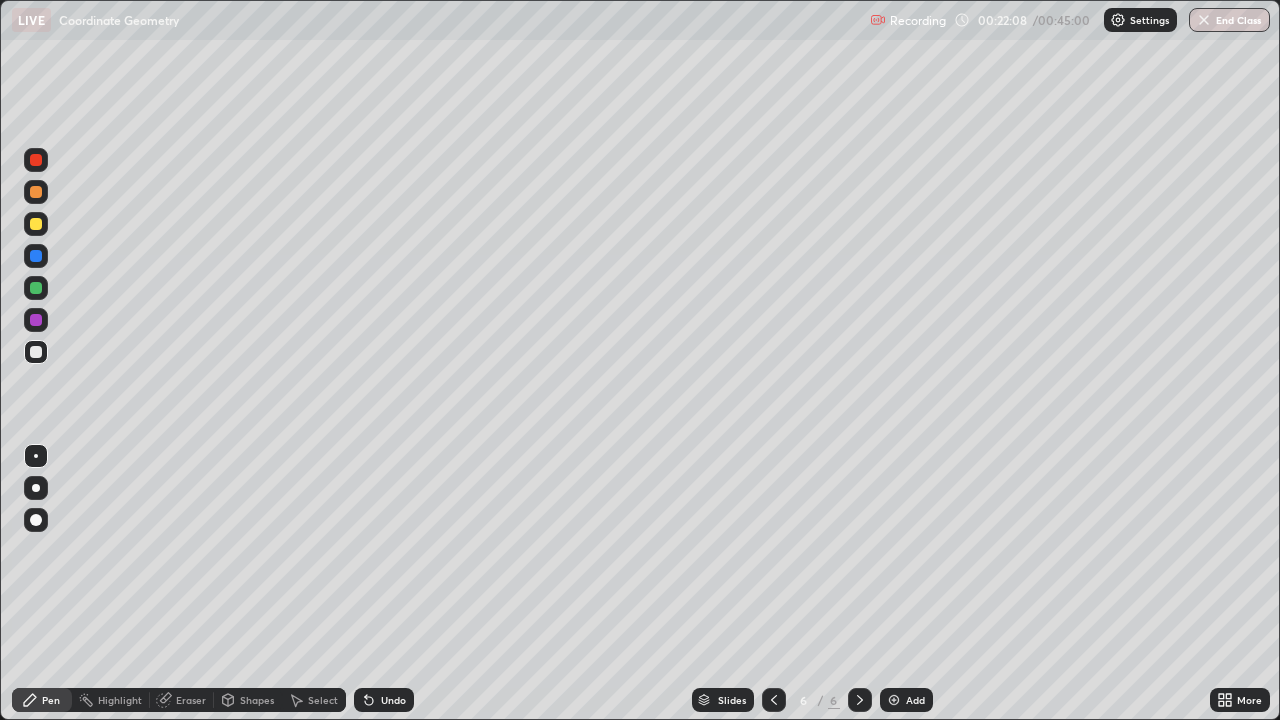 click on "Undo" at bounding box center (393, 700) 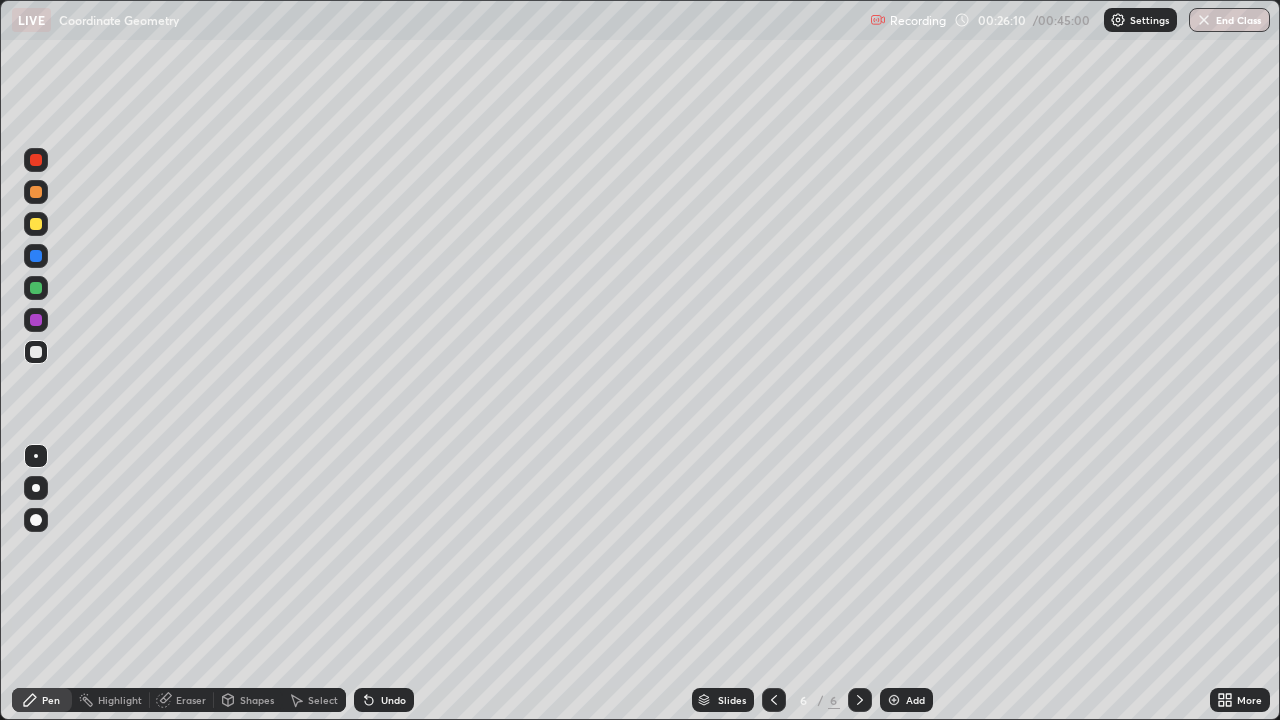 click on "Add" at bounding box center (915, 700) 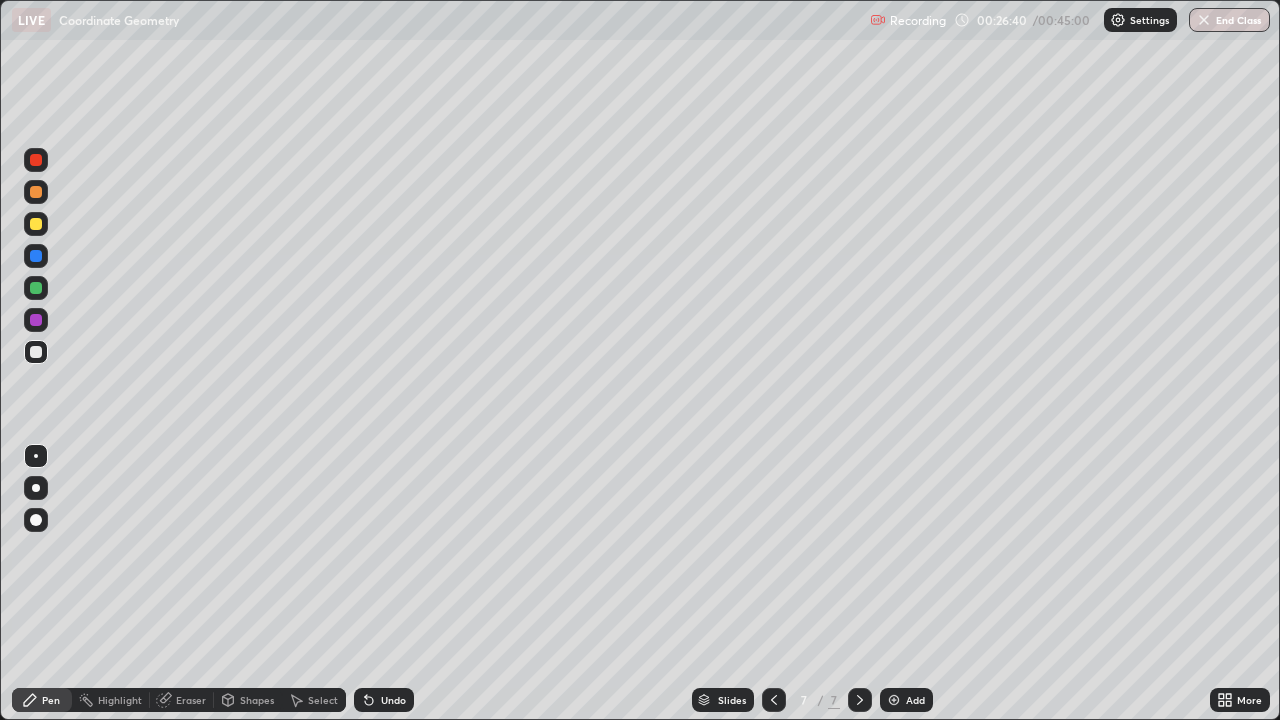 click at bounding box center [36, 224] 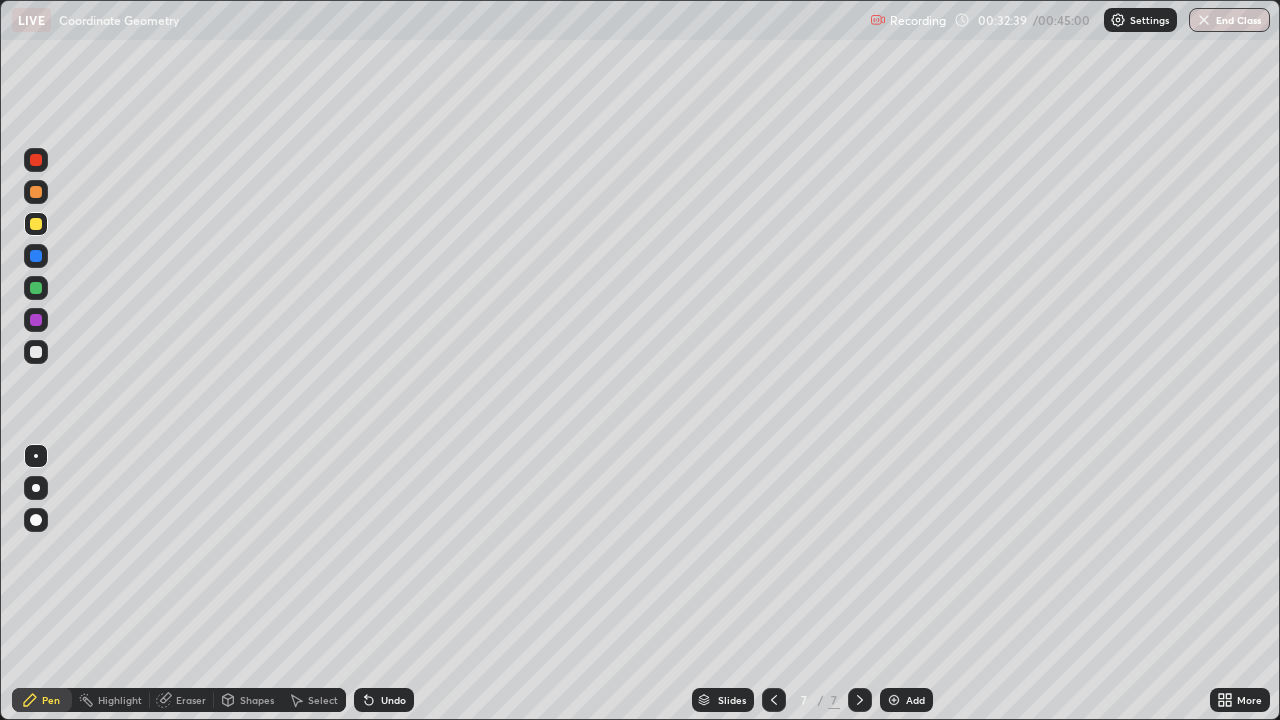 click on "Add" at bounding box center [915, 700] 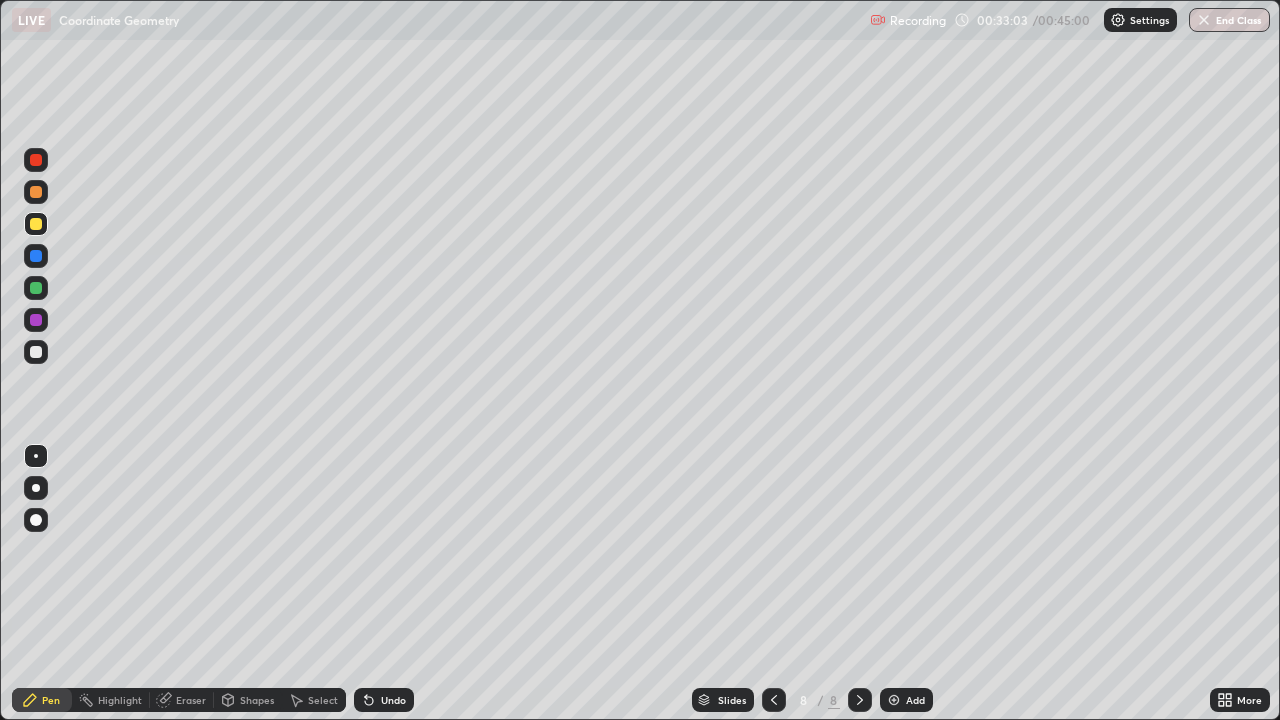 click at bounding box center [36, 192] 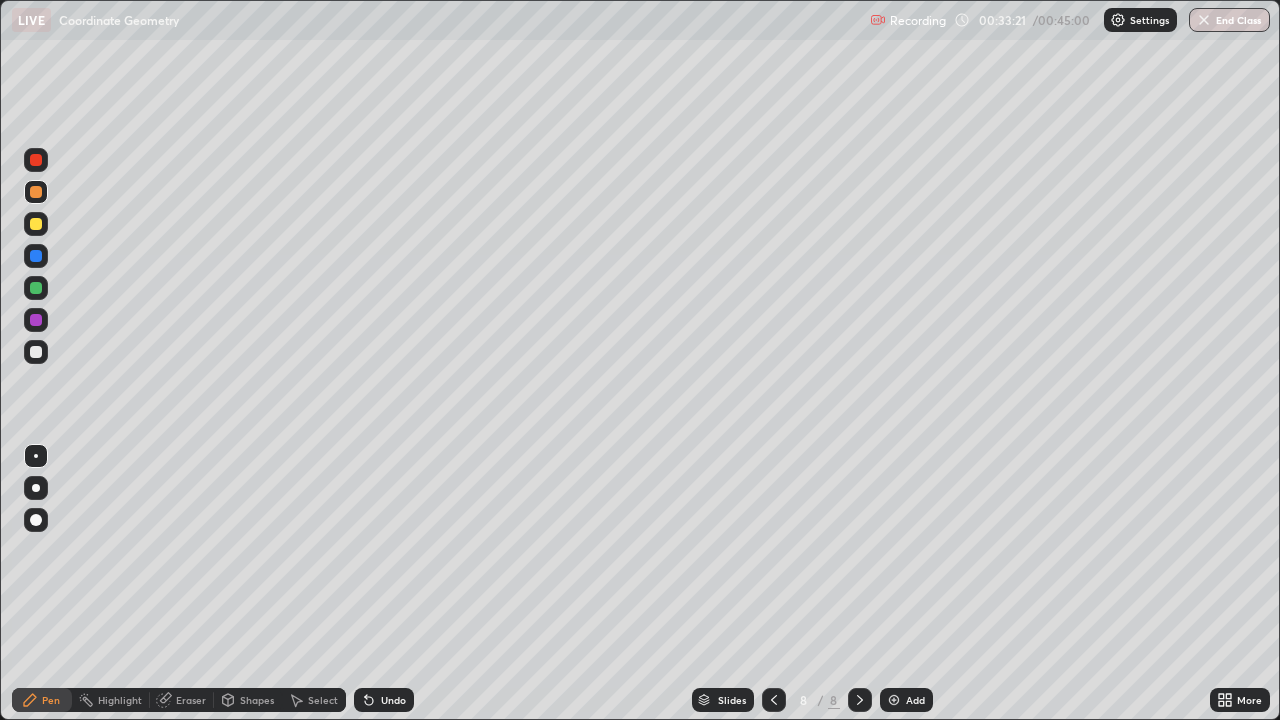 click at bounding box center (36, 352) 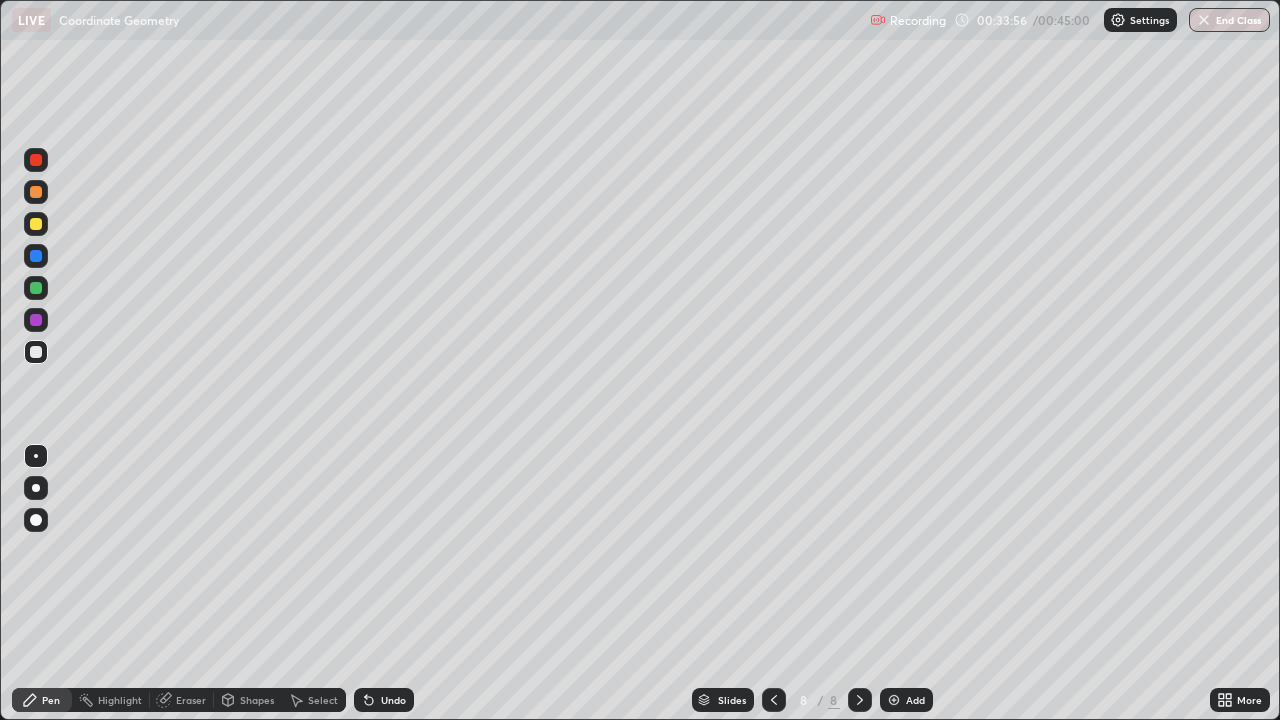 click at bounding box center [36, 288] 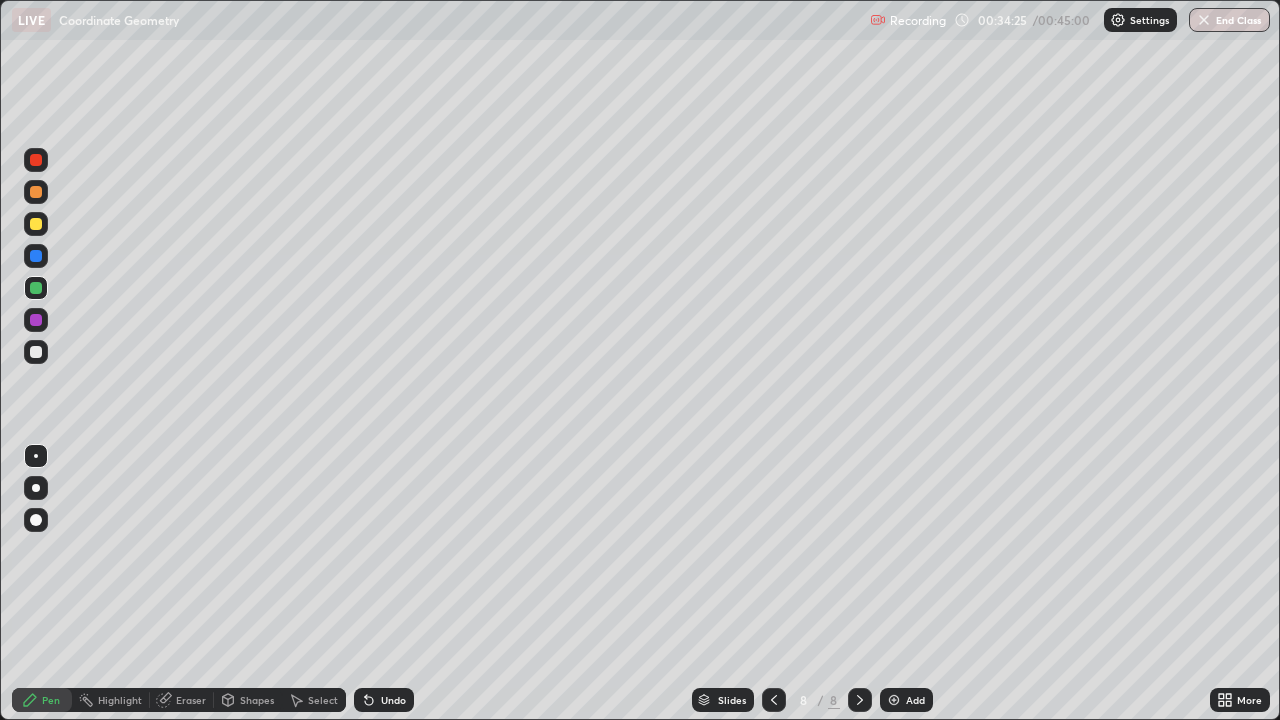 click at bounding box center (36, 224) 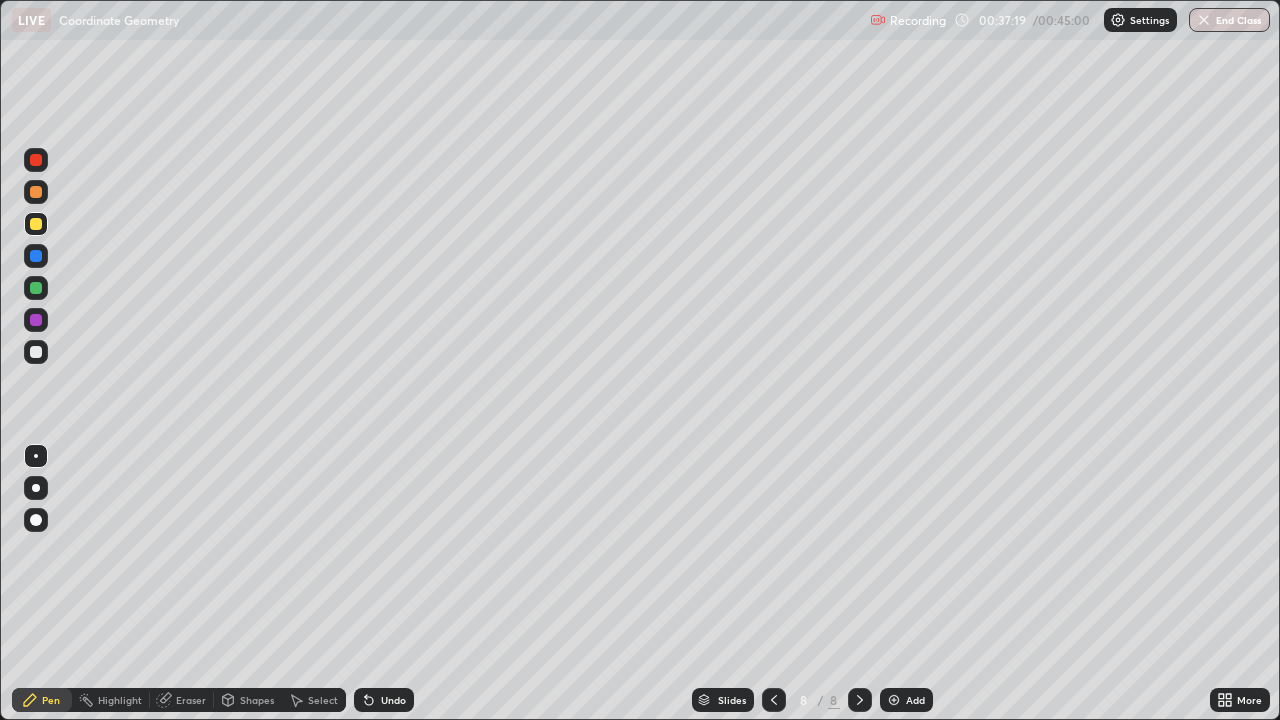 click on "Undo" at bounding box center (393, 700) 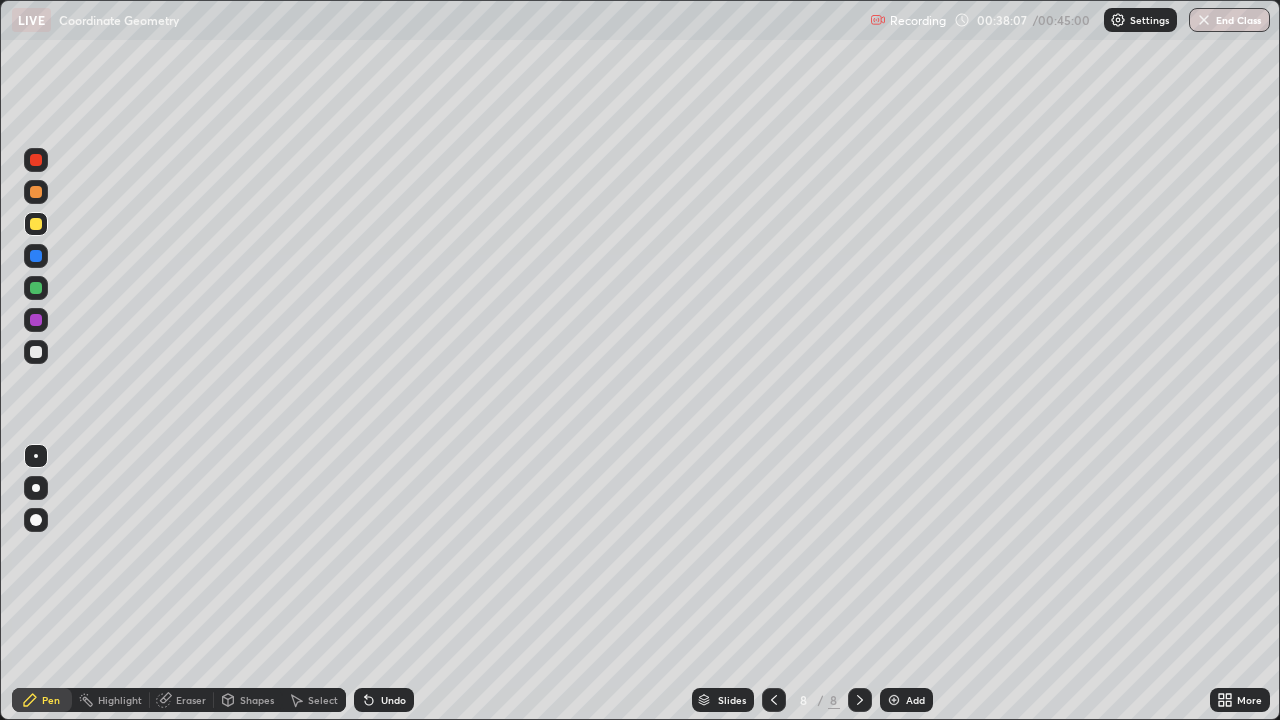click on "Eraser" at bounding box center [191, 700] 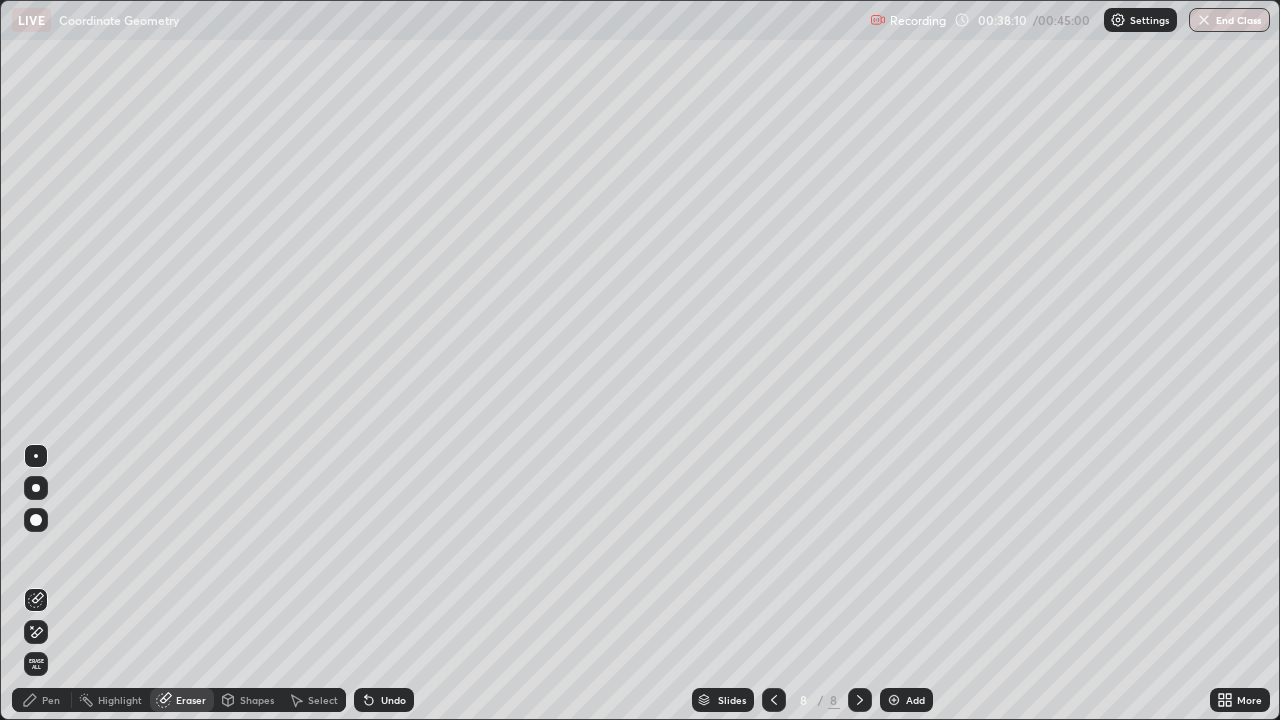 click on "Pen" at bounding box center (42, 700) 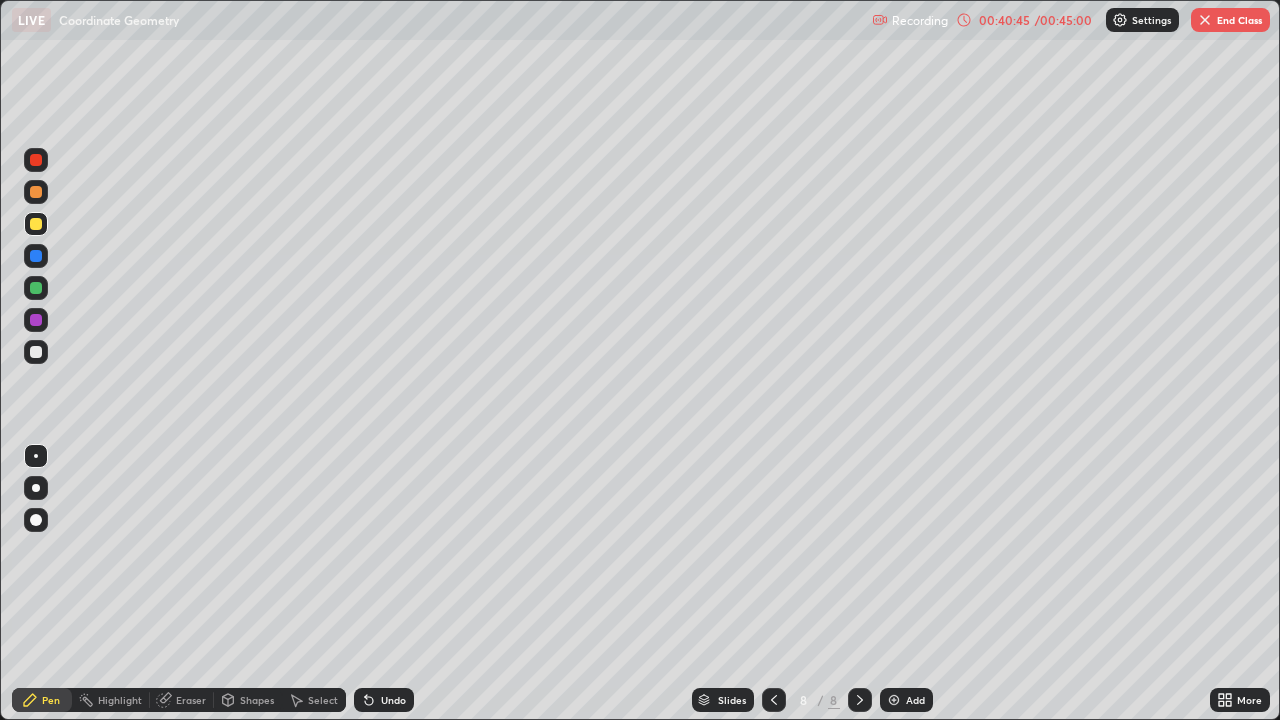 click on "End Class" at bounding box center [1230, 20] 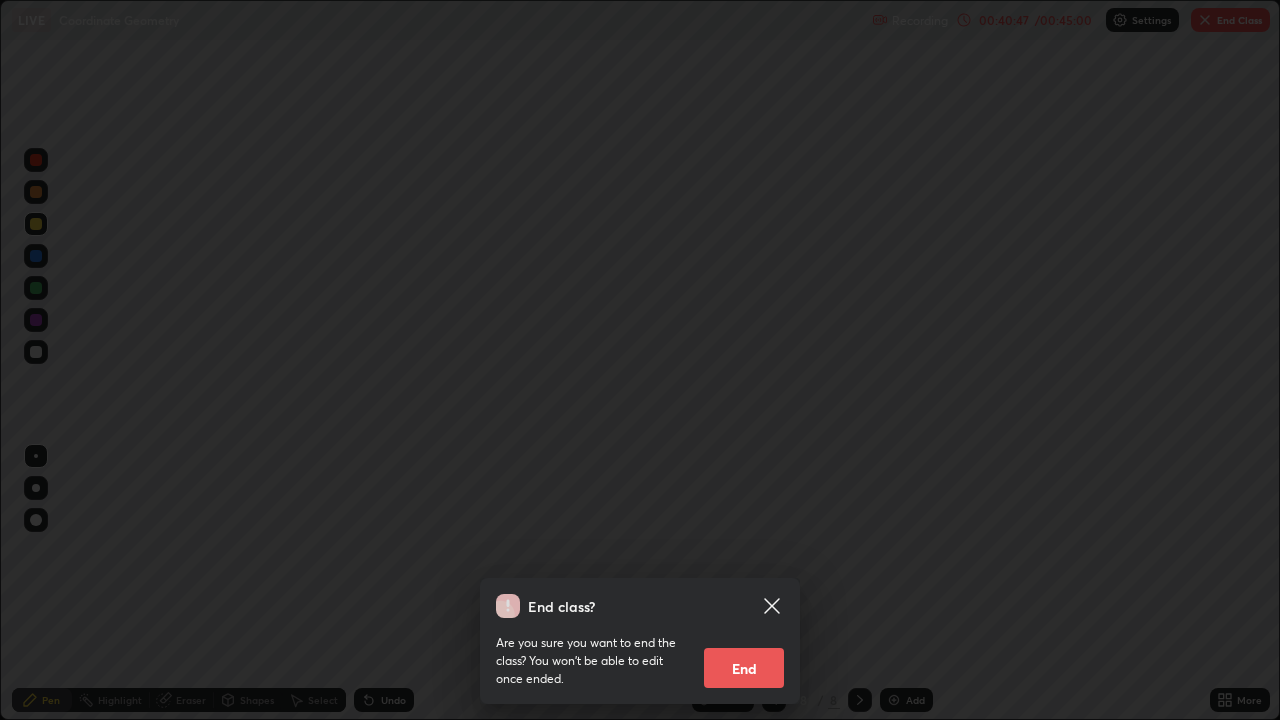 click on "End" at bounding box center [744, 668] 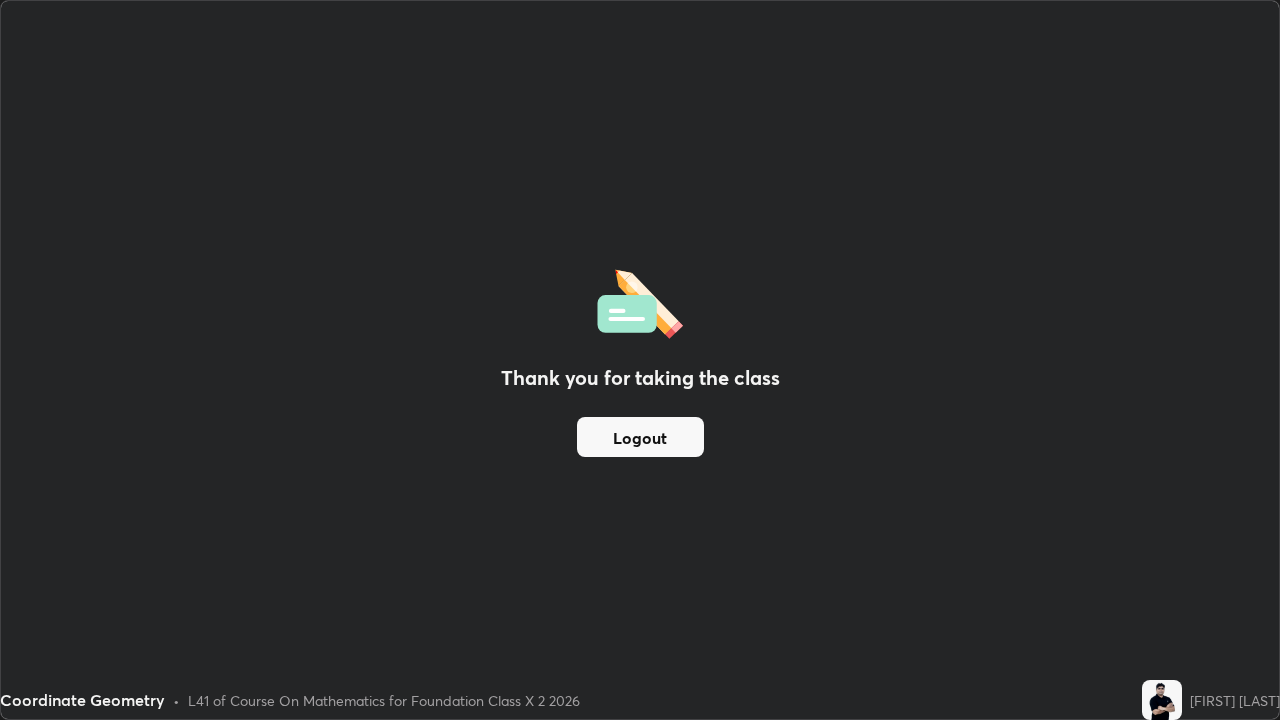 click on "Logout" at bounding box center (640, 437) 